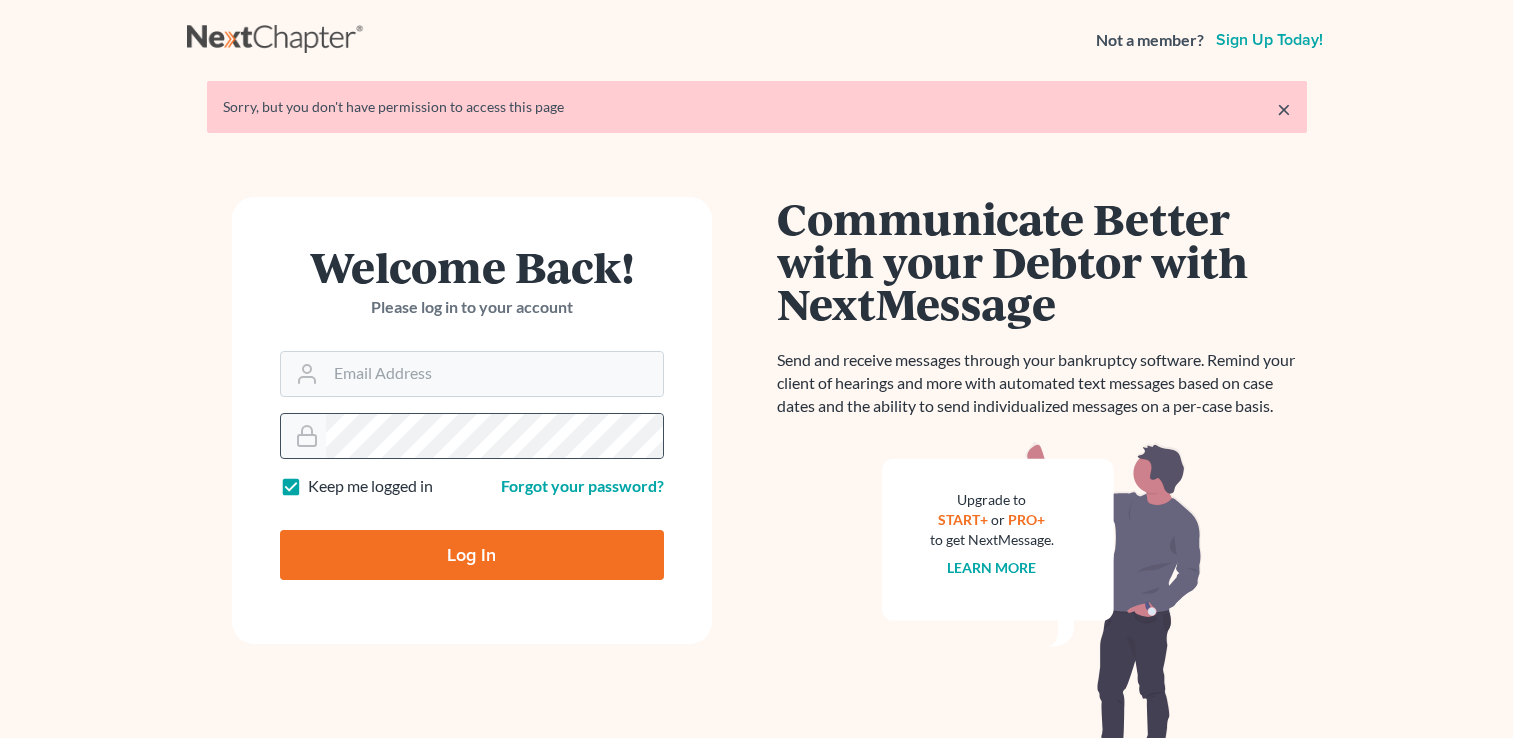 scroll, scrollTop: 0, scrollLeft: 0, axis: both 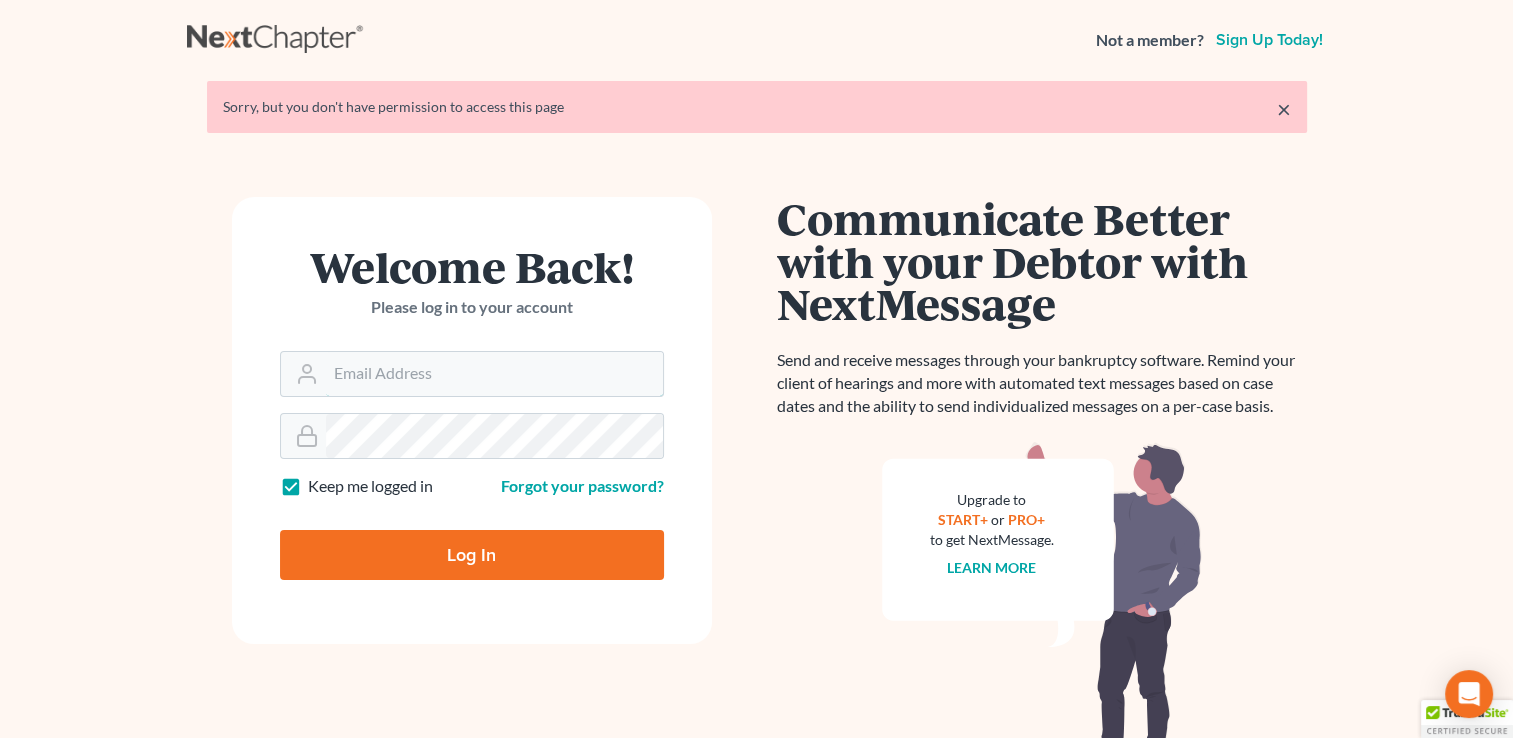type on "lcueva@wellerlegalgroup.com" 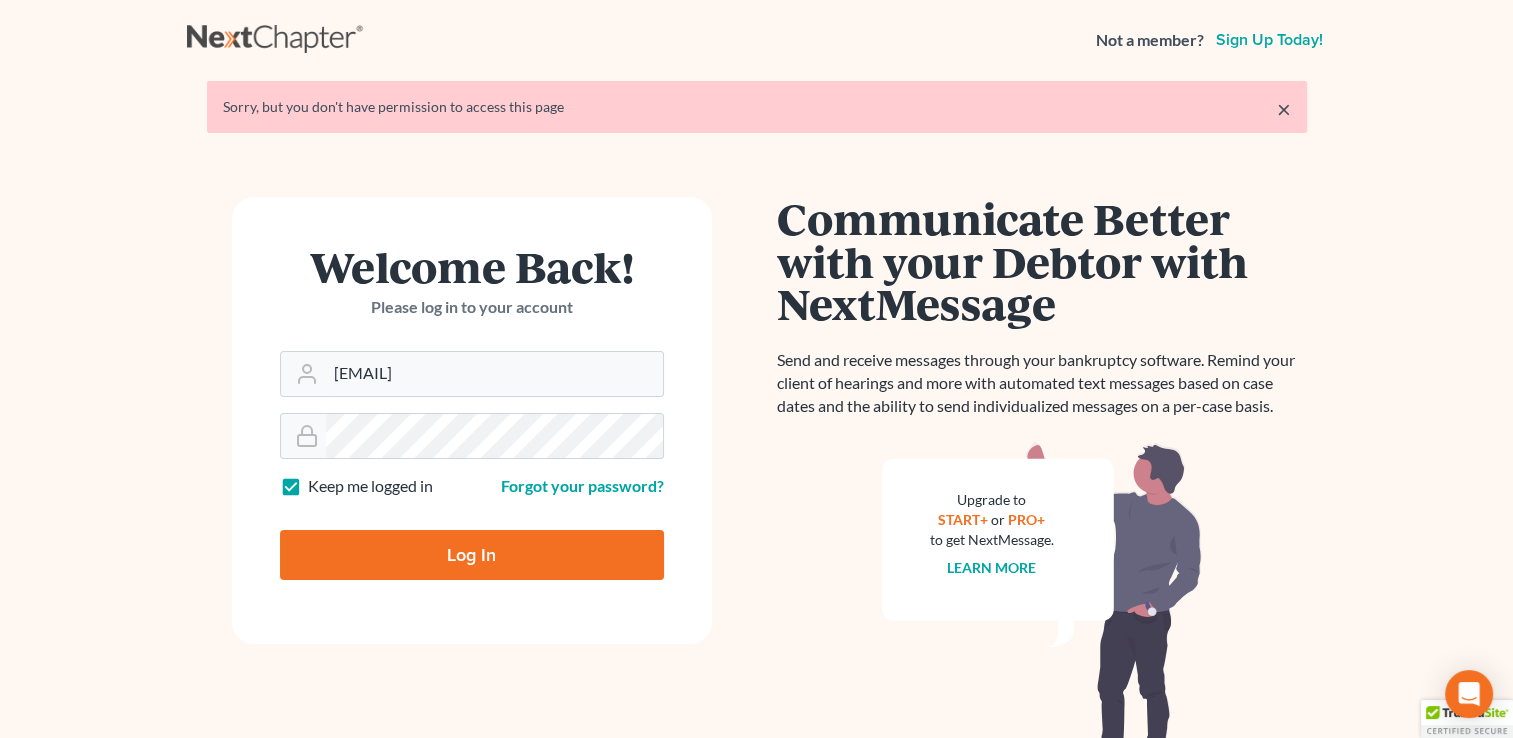 click on "Log In" at bounding box center [472, 555] 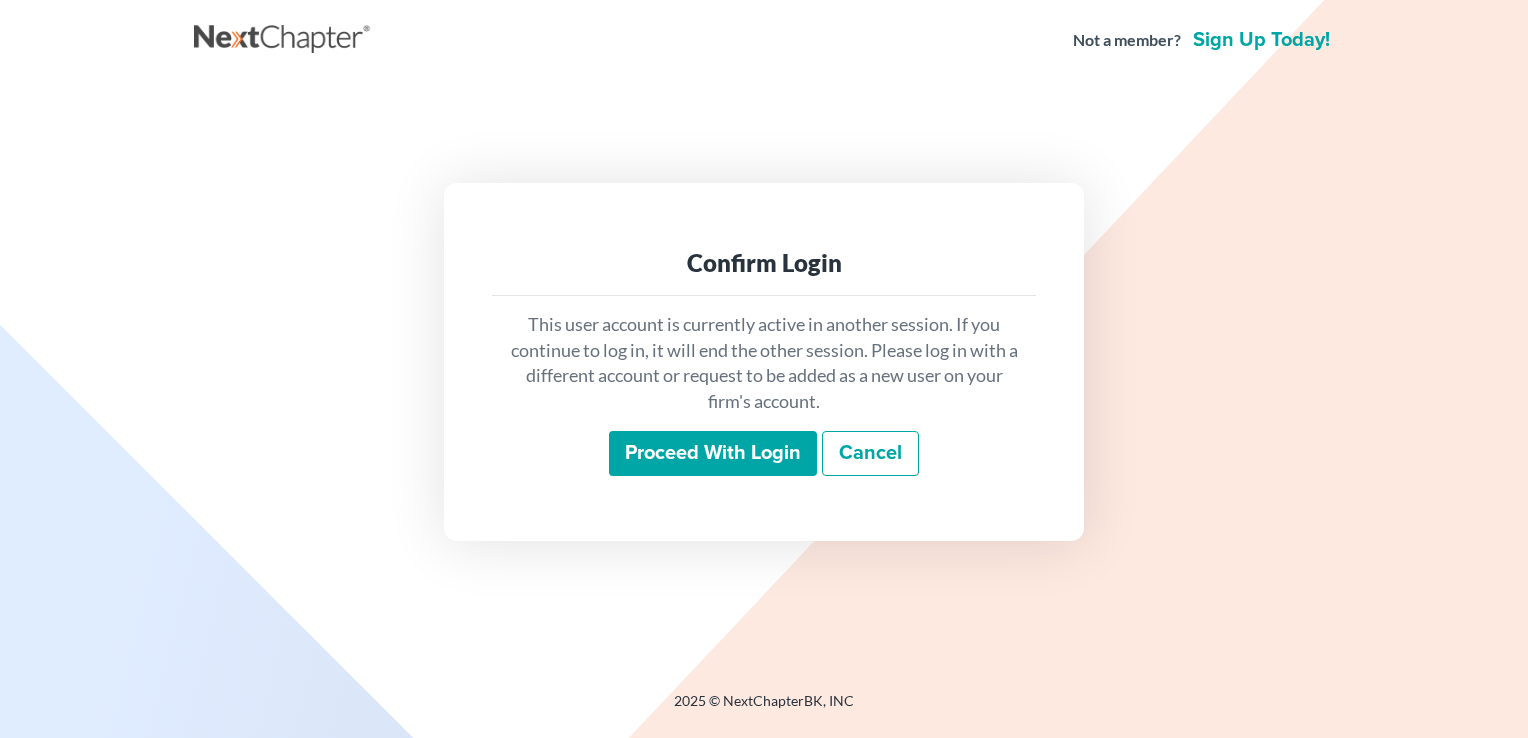 scroll, scrollTop: 0, scrollLeft: 0, axis: both 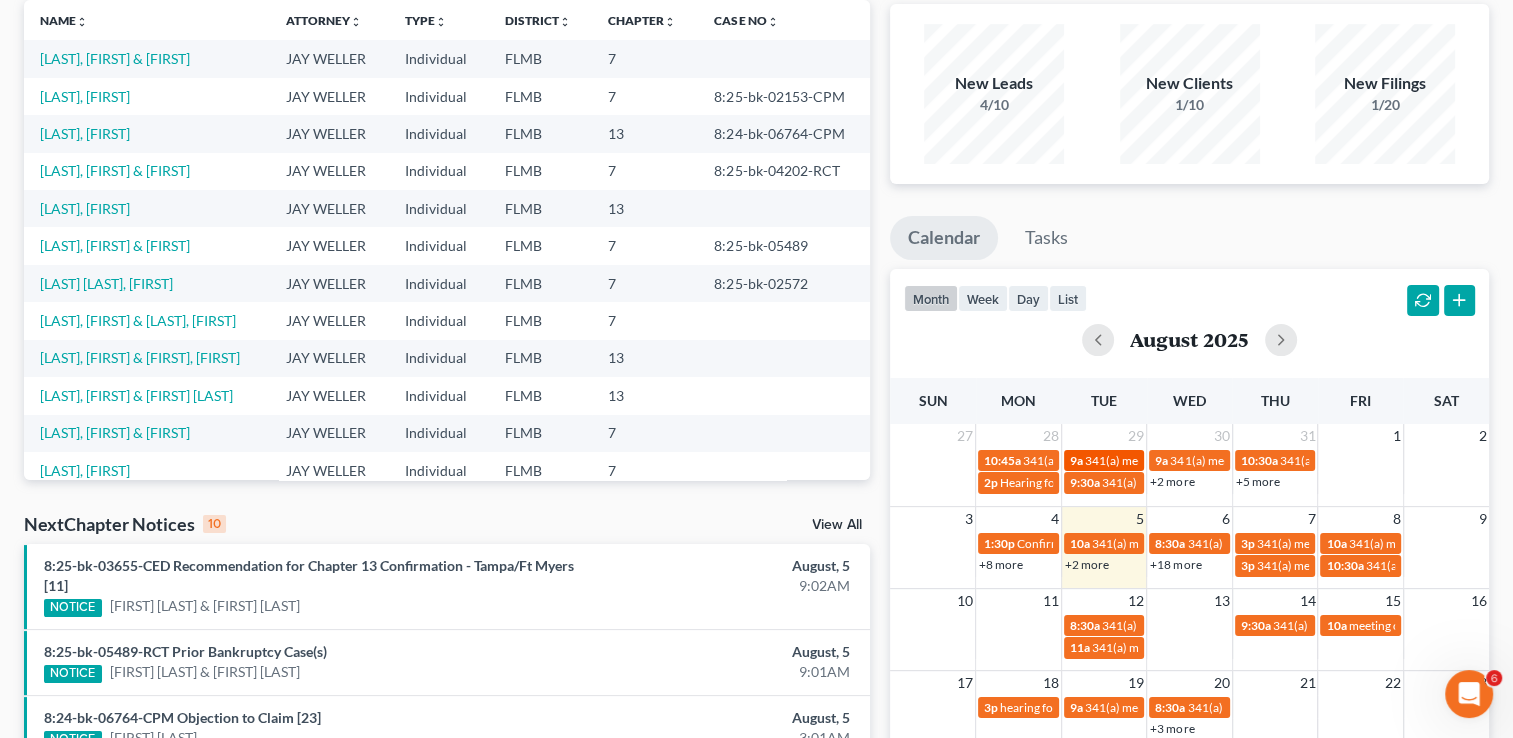 click on "341(a) meeting for Sarah Walker" at bounding box center [1173, 460] 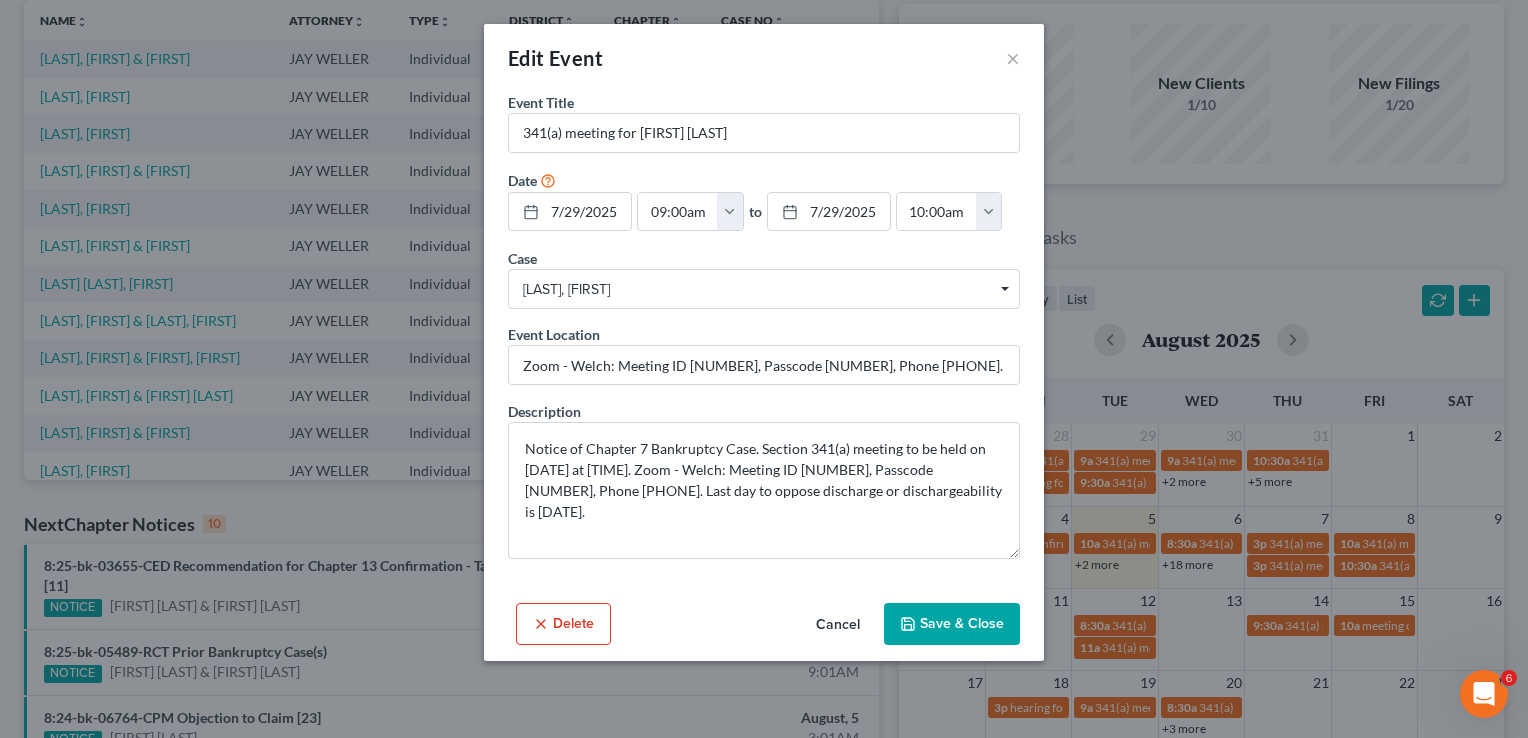 click on "Cancel" at bounding box center (838, 625) 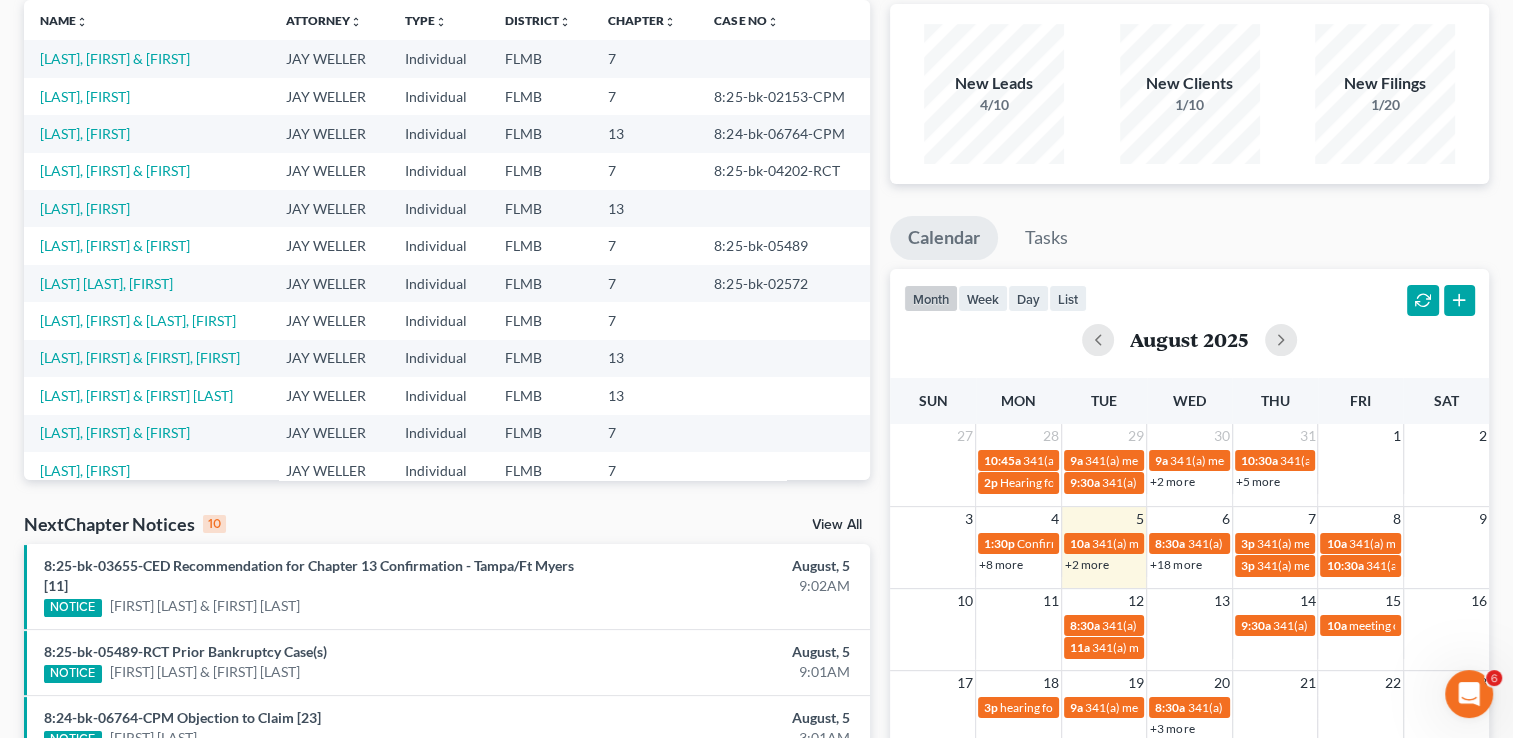 click on "+2 more" at bounding box center (1087, 564) 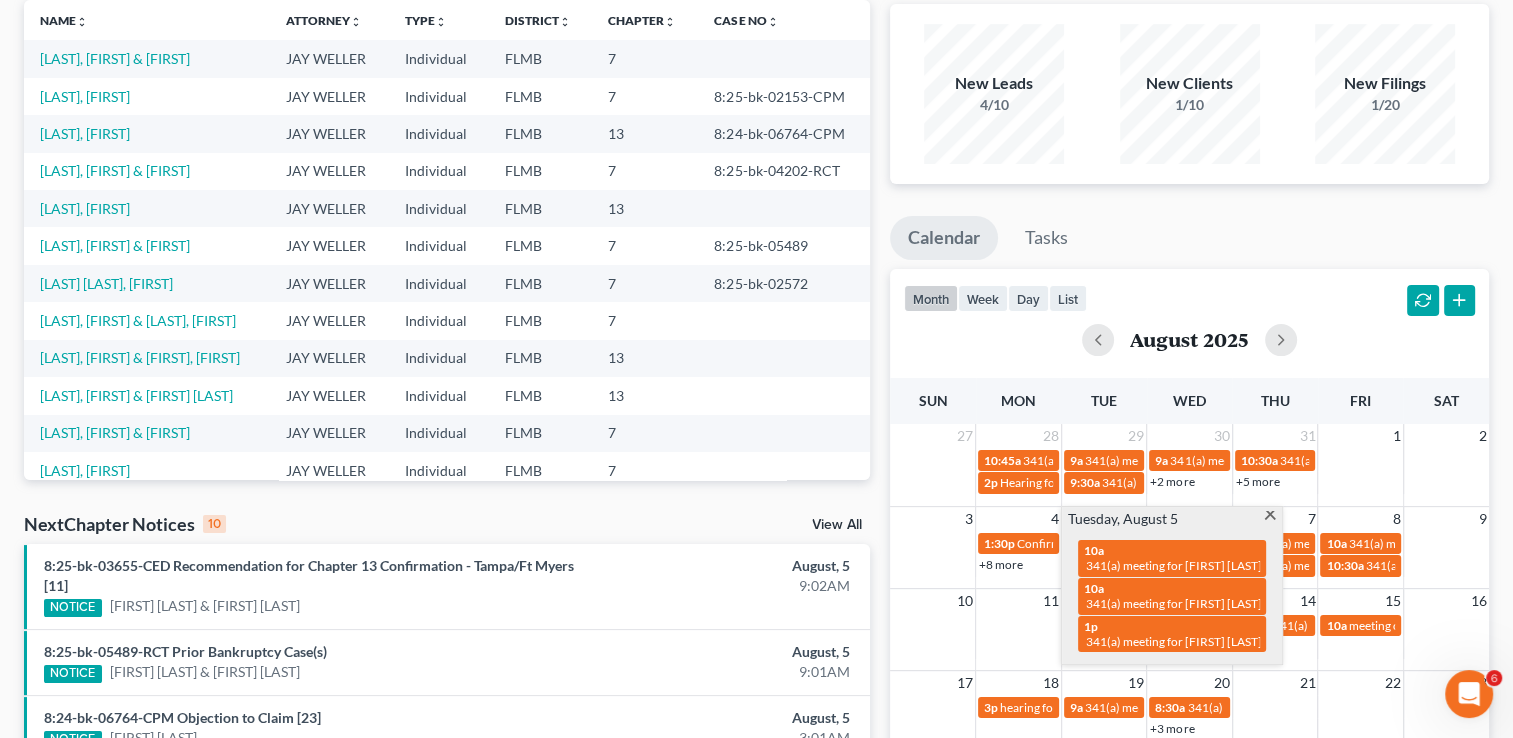 click on "Sanders, Phillip" at bounding box center [147, 133] 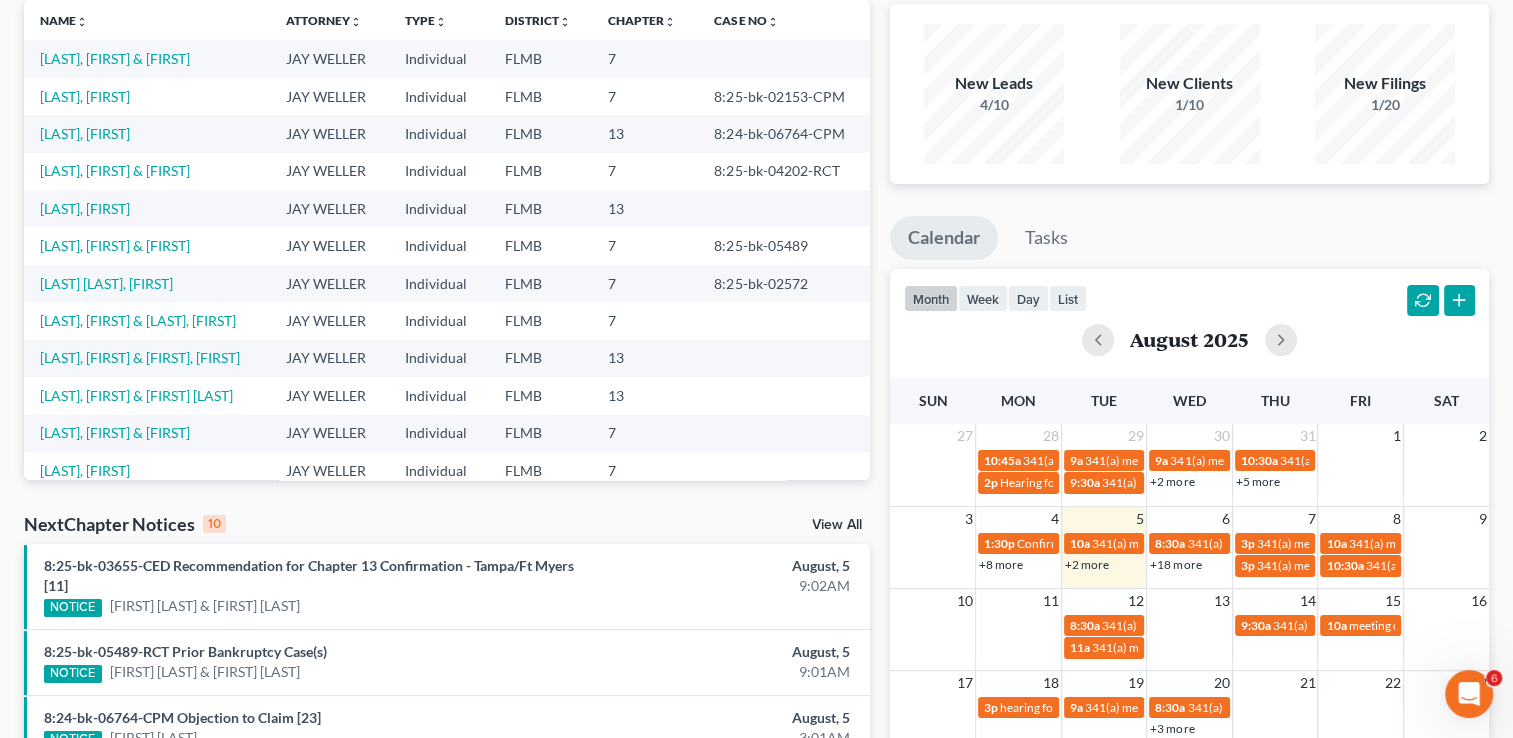 scroll, scrollTop: 0, scrollLeft: 0, axis: both 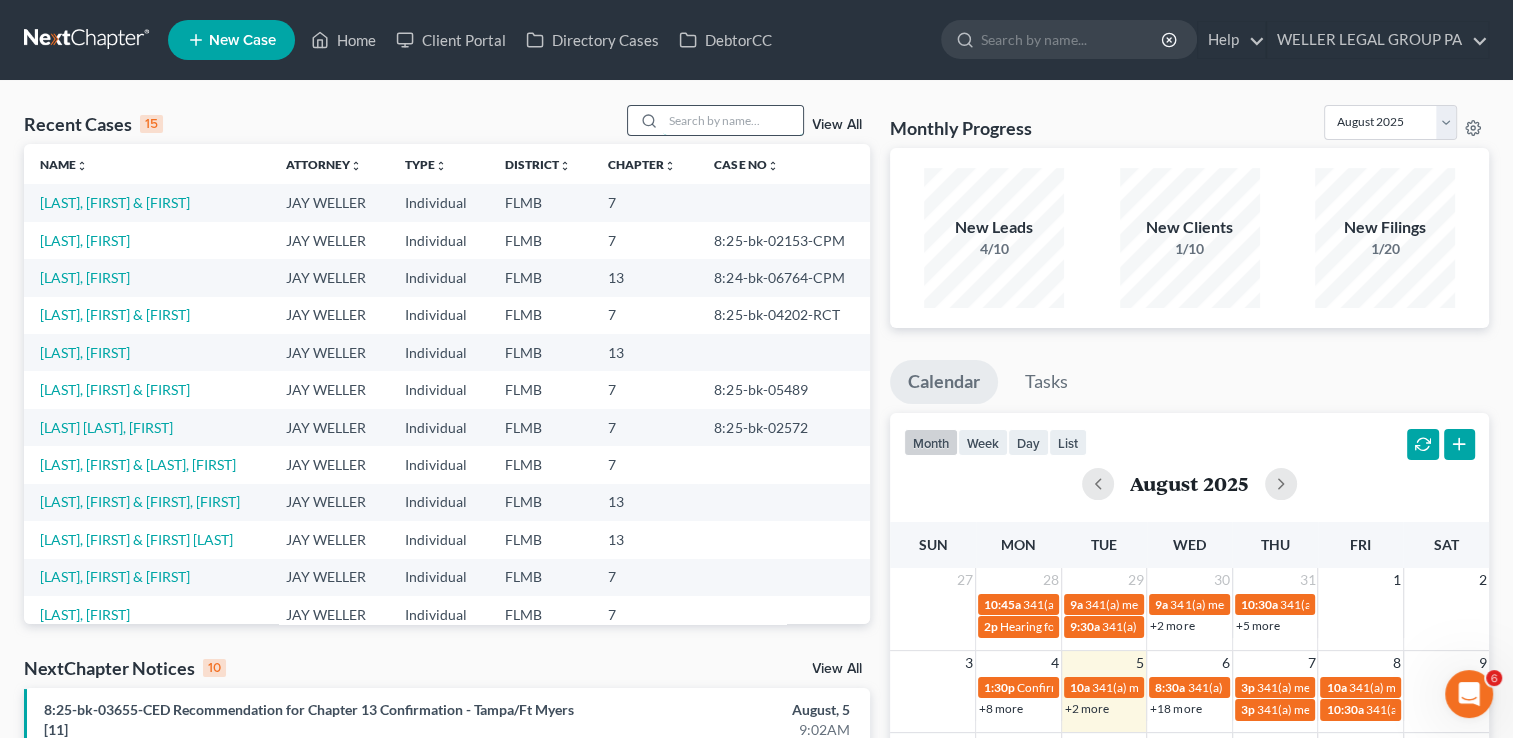 click at bounding box center [733, 120] 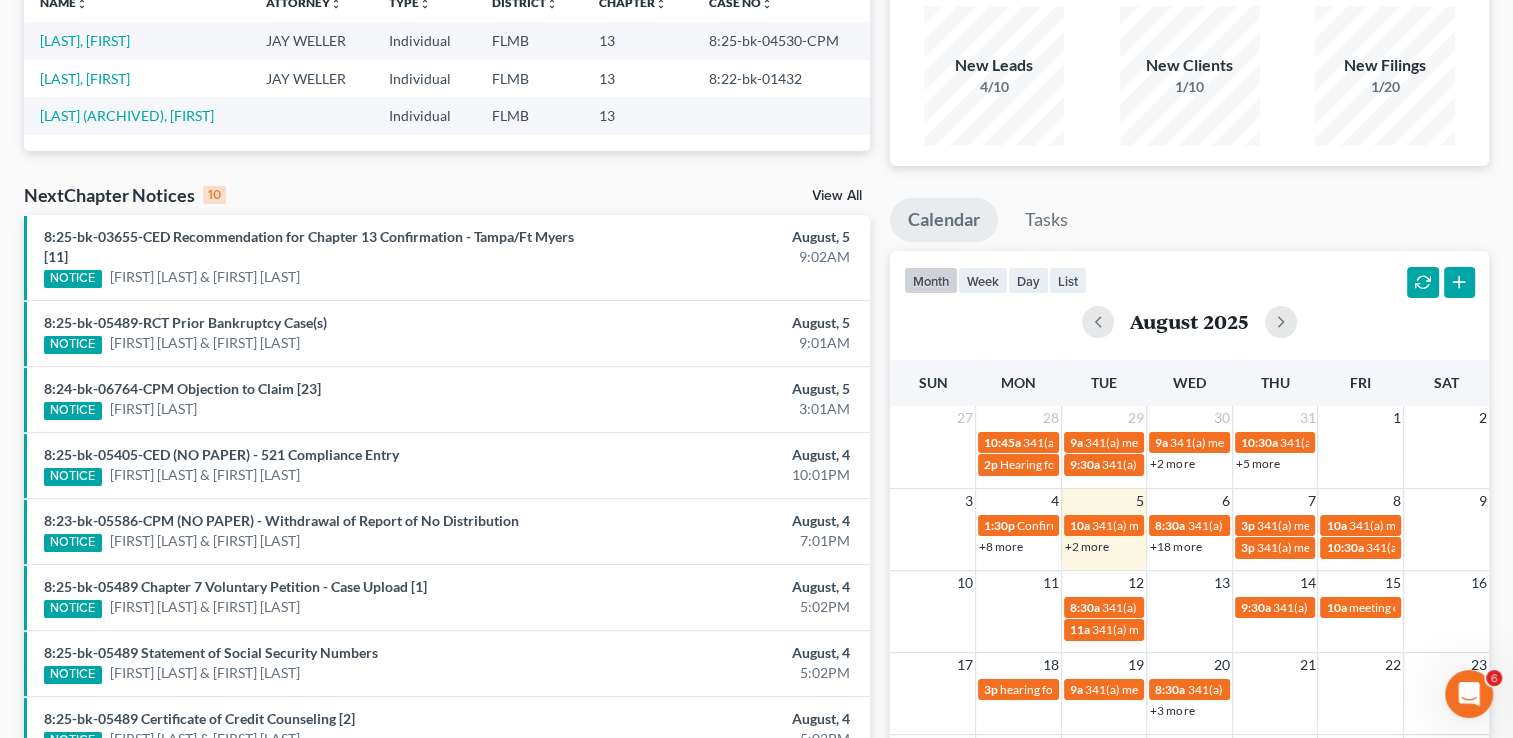 scroll, scrollTop: 151, scrollLeft: 0, axis: vertical 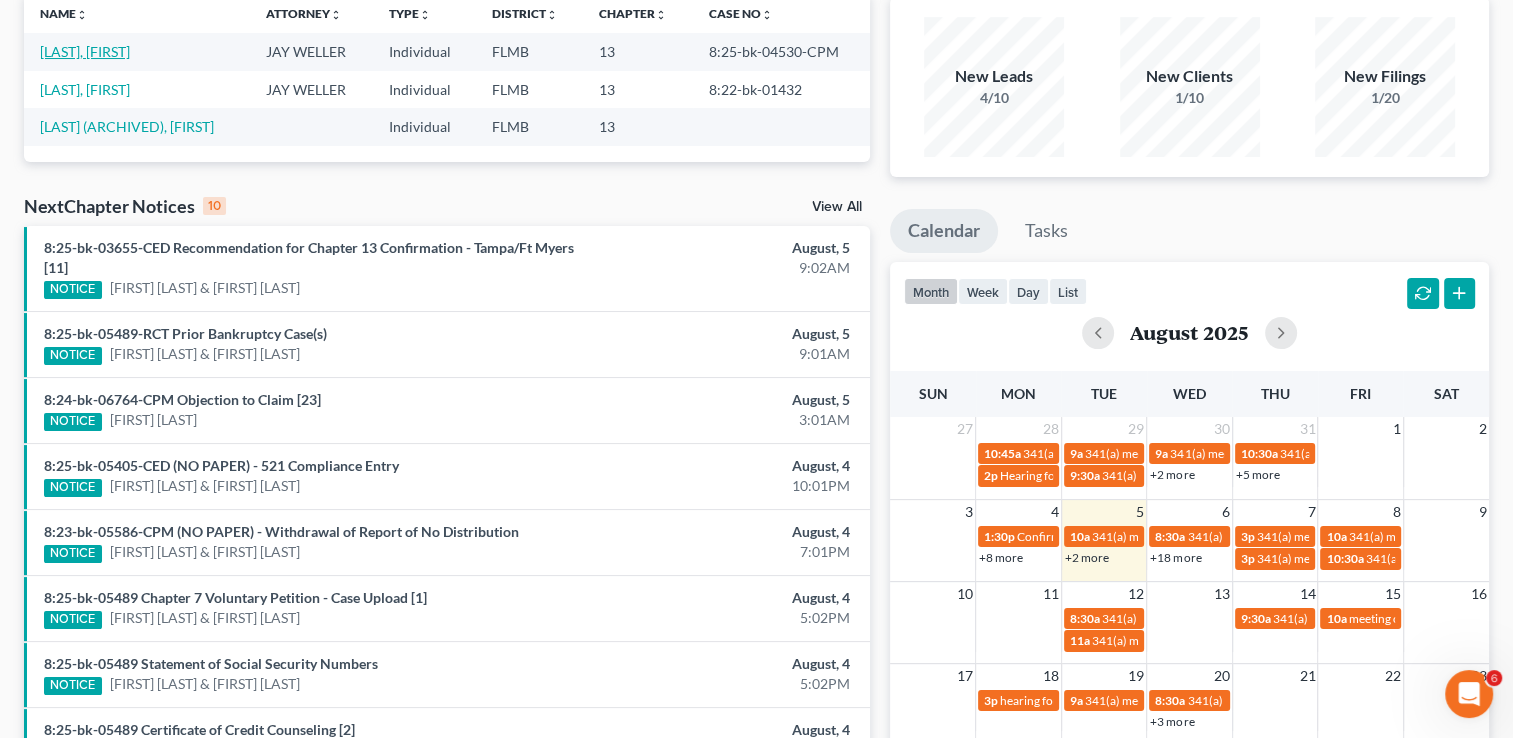 type on "cratic" 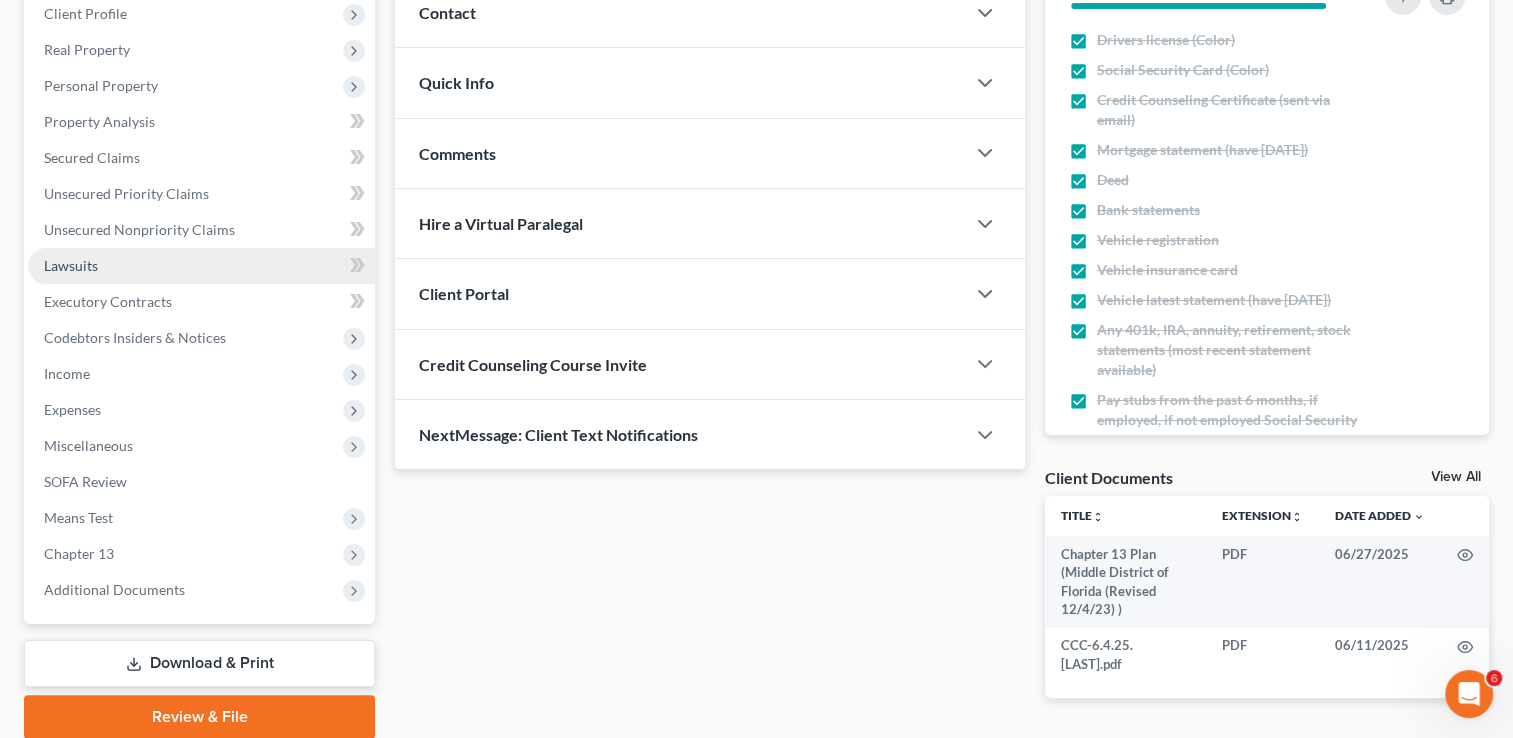 scroll, scrollTop: 287, scrollLeft: 0, axis: vertical 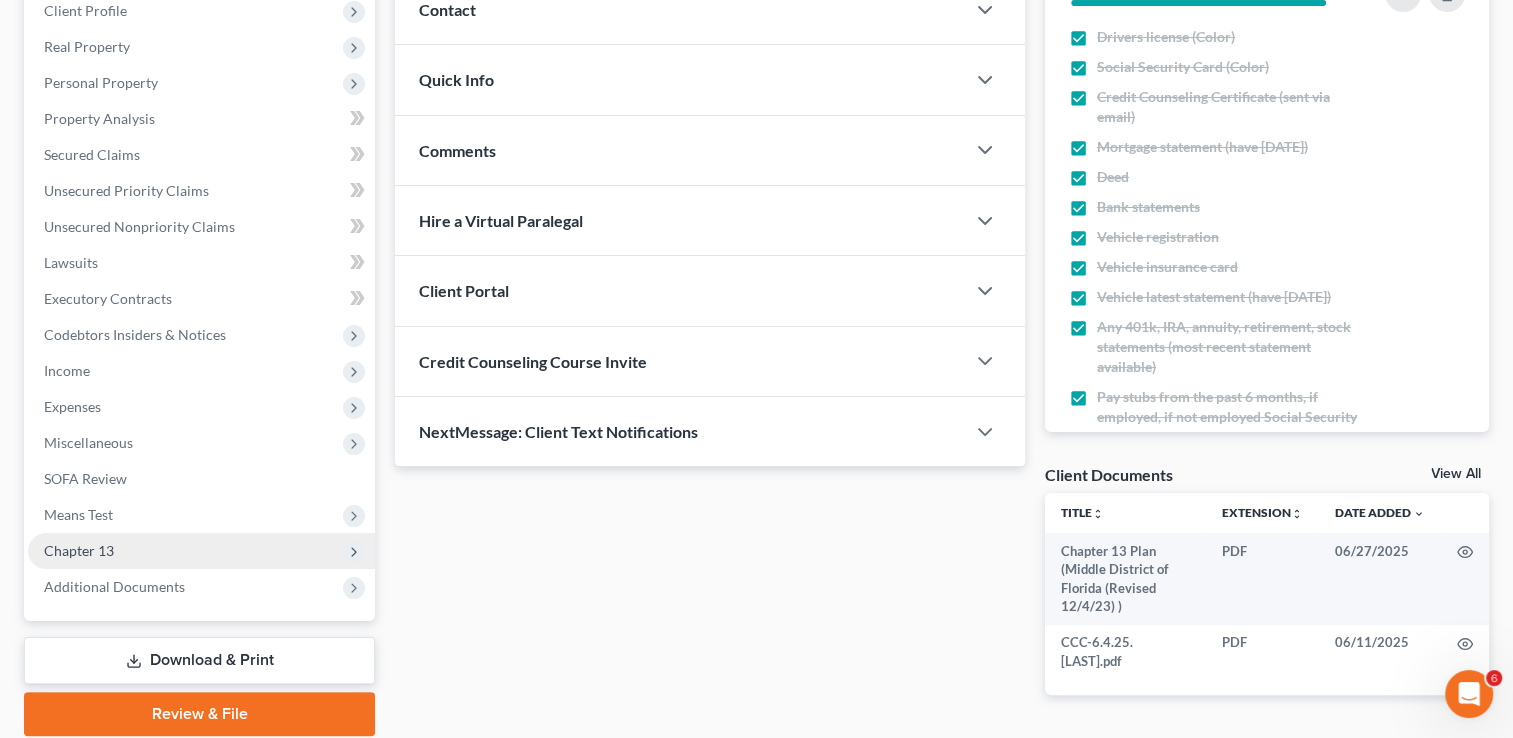 click on "Chapter 13" at bounding box center (79, 550) 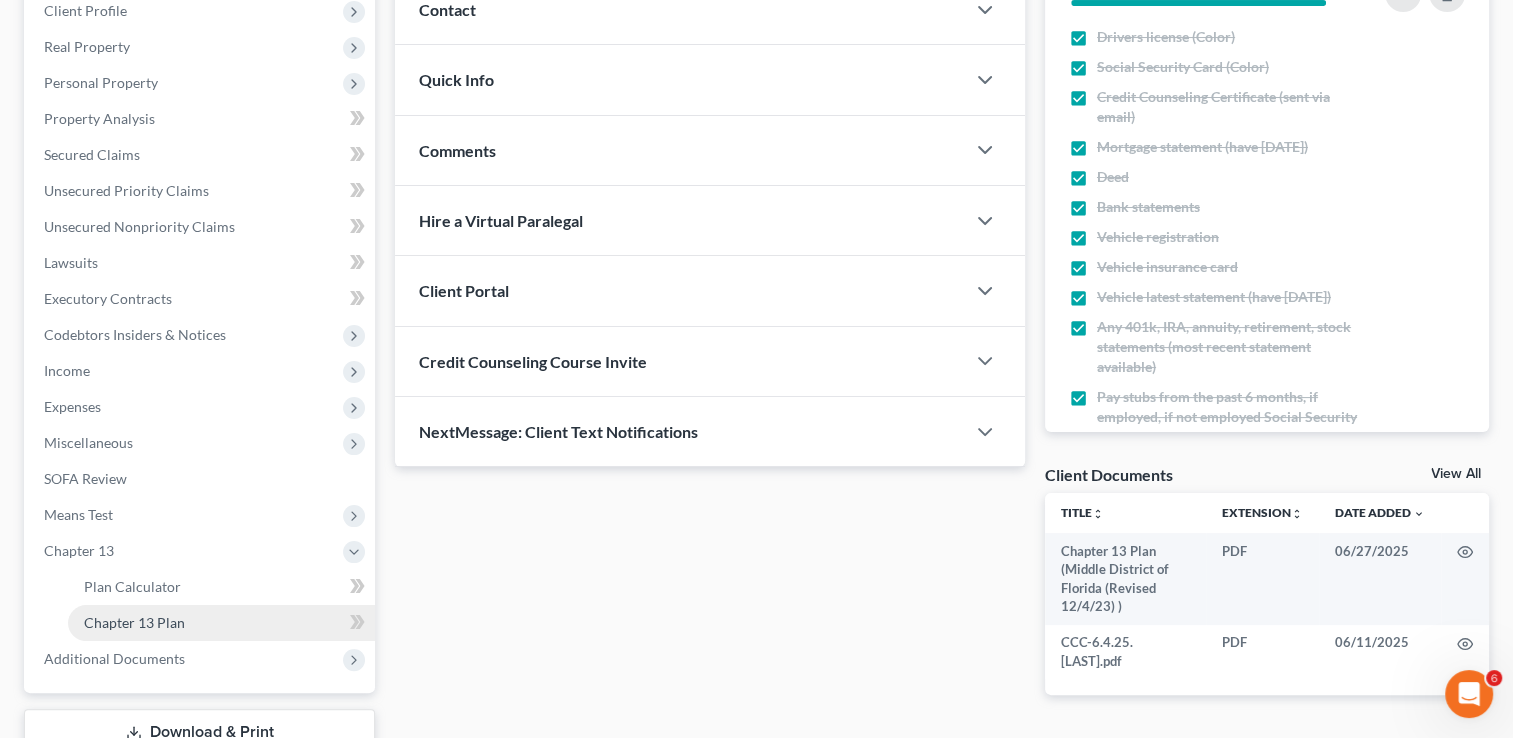 click on "Chapter 13 Plan" at bounding box center [221, 623] 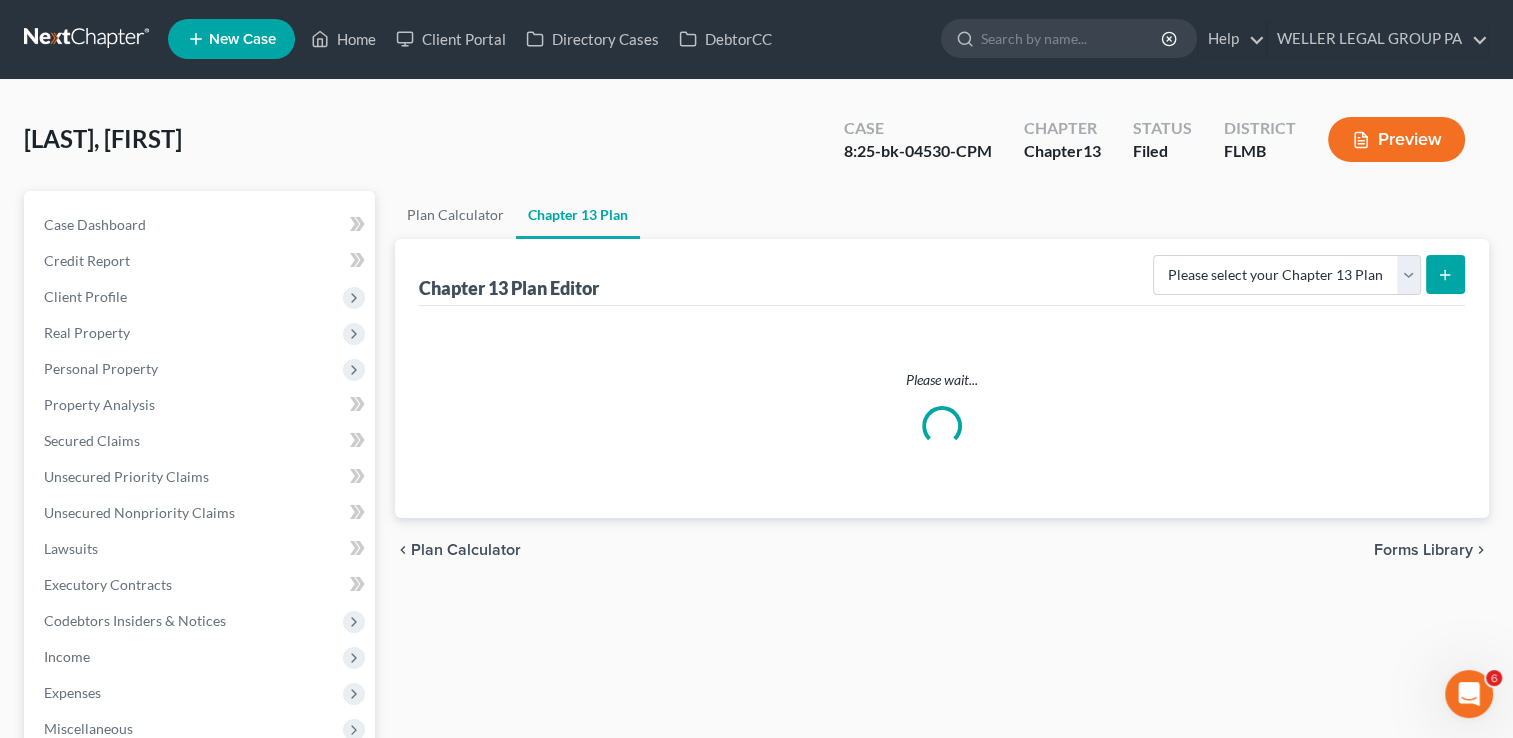 scroll, scrollTop: 0, scrollLeft: 0, axis: both 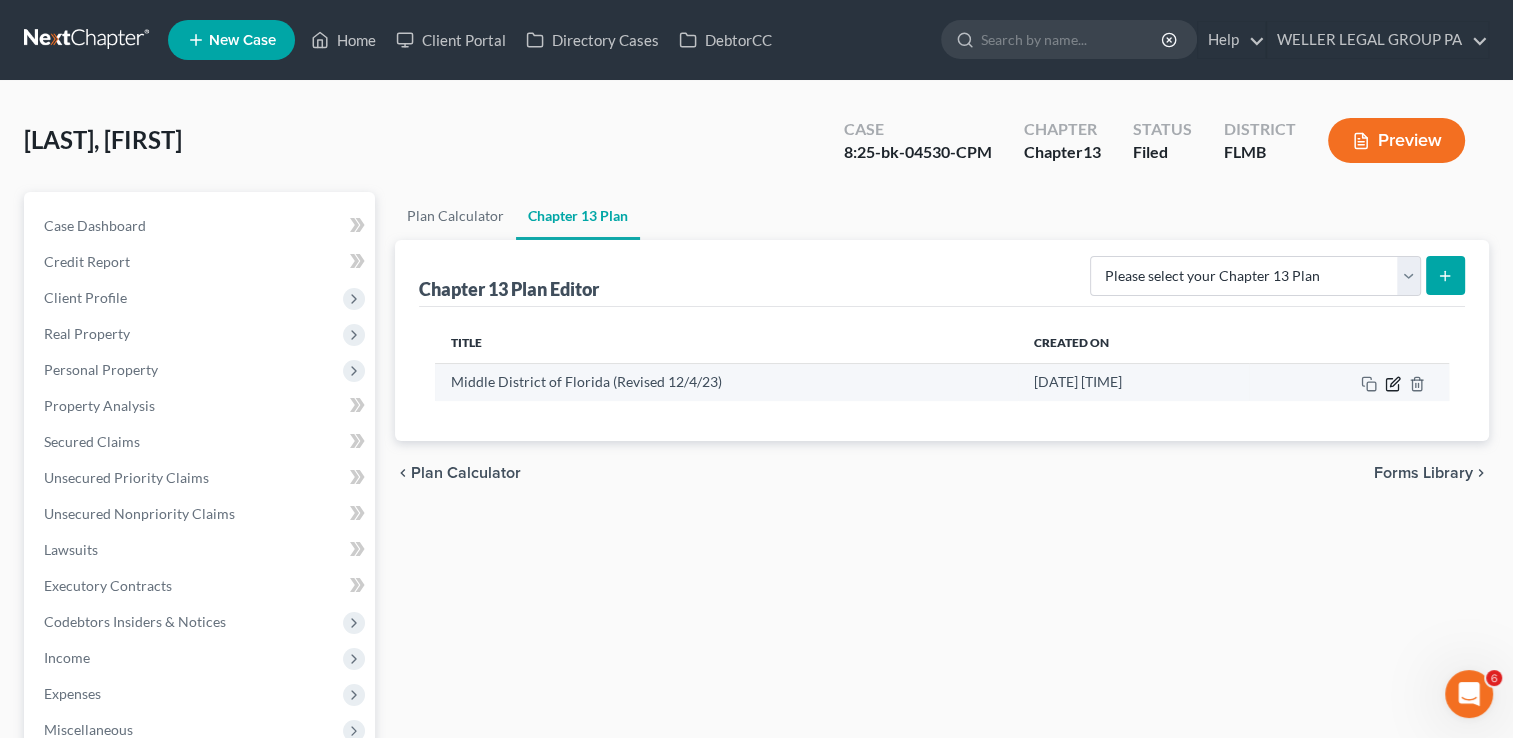 click 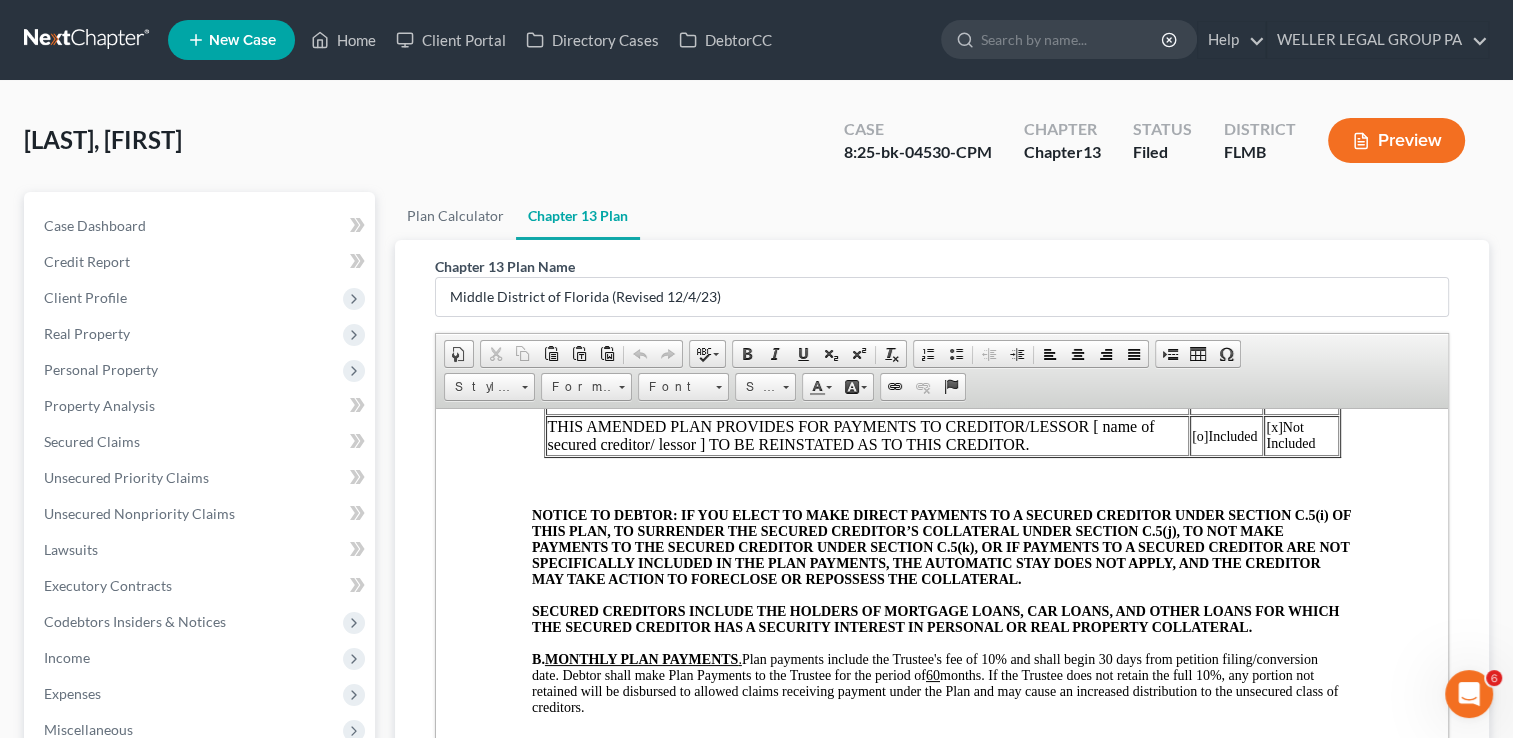 scroll, scrollTop: 520, scrollLeft: 0, axis: vertical 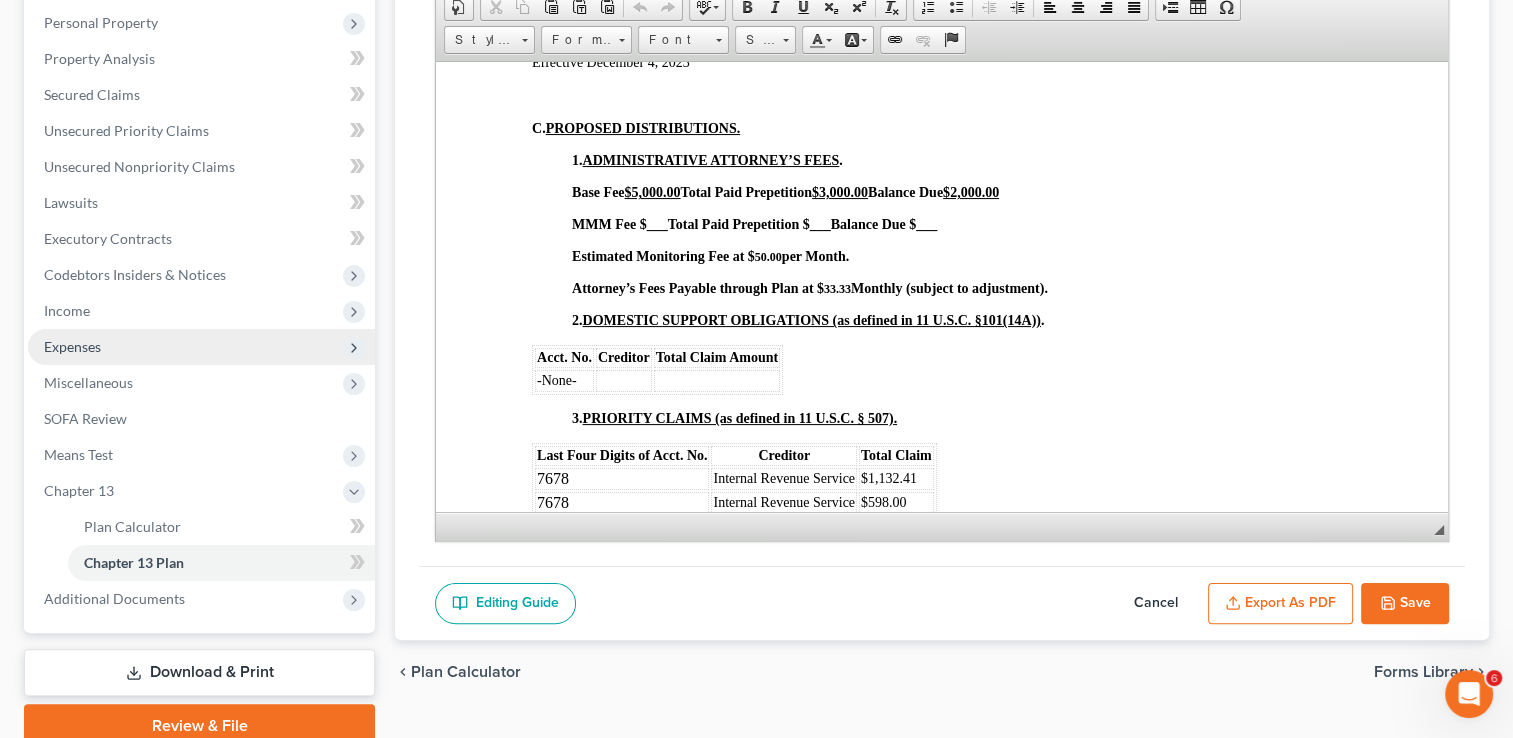 click on "Expenses" at bounding box center (201, 347) 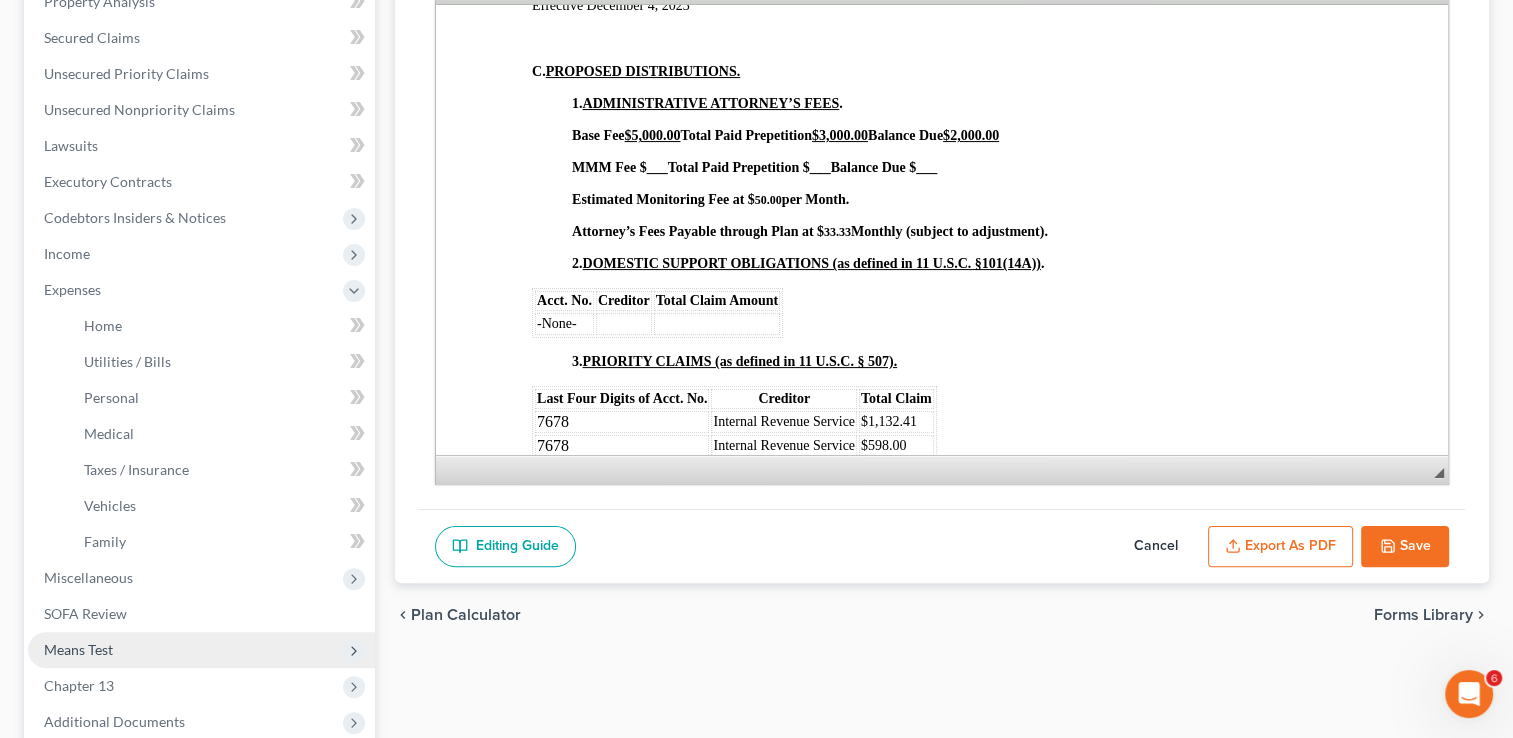 scroll, scrollTop: 406, scrollLeft: 0, axis: vertical 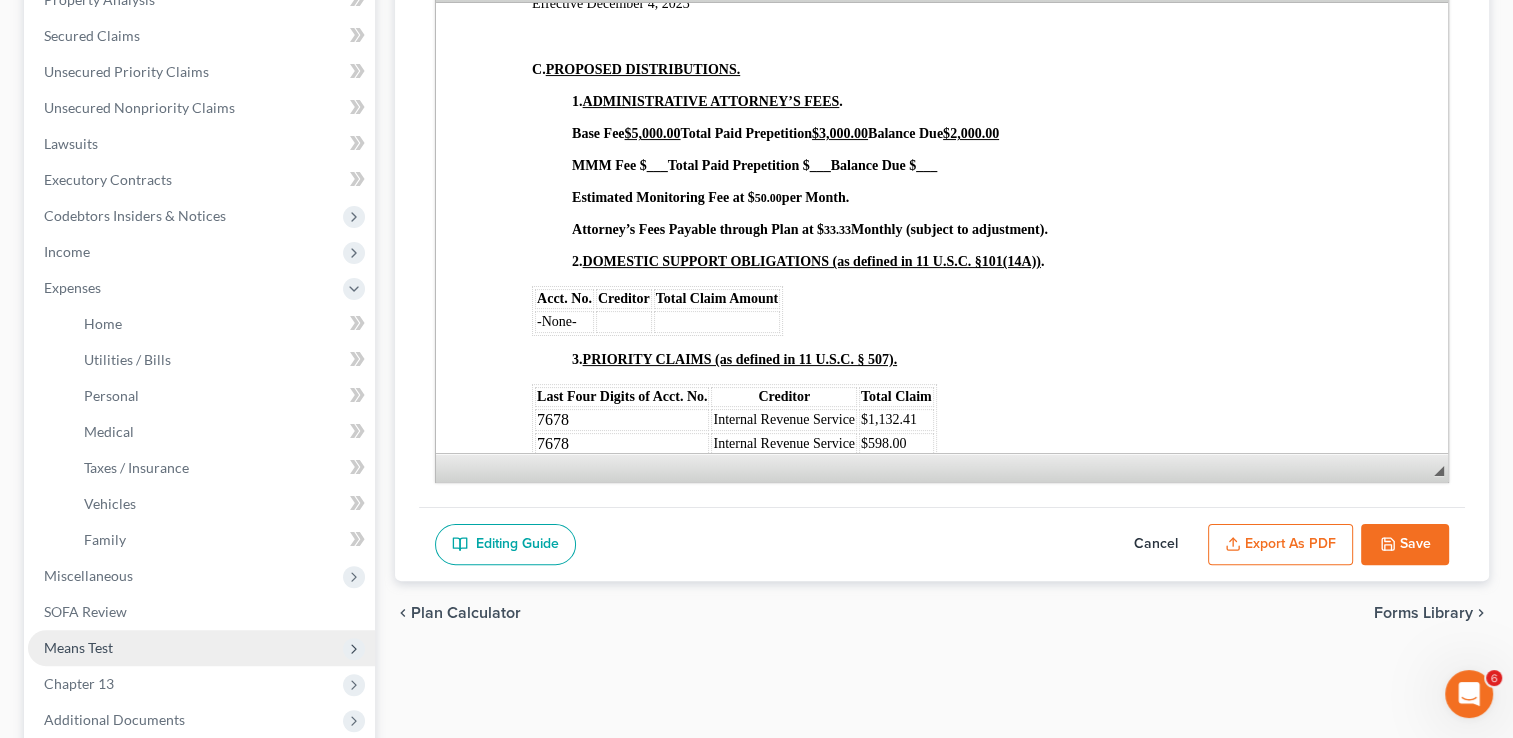 click on "Means Test" at bounding box center [201, 648] 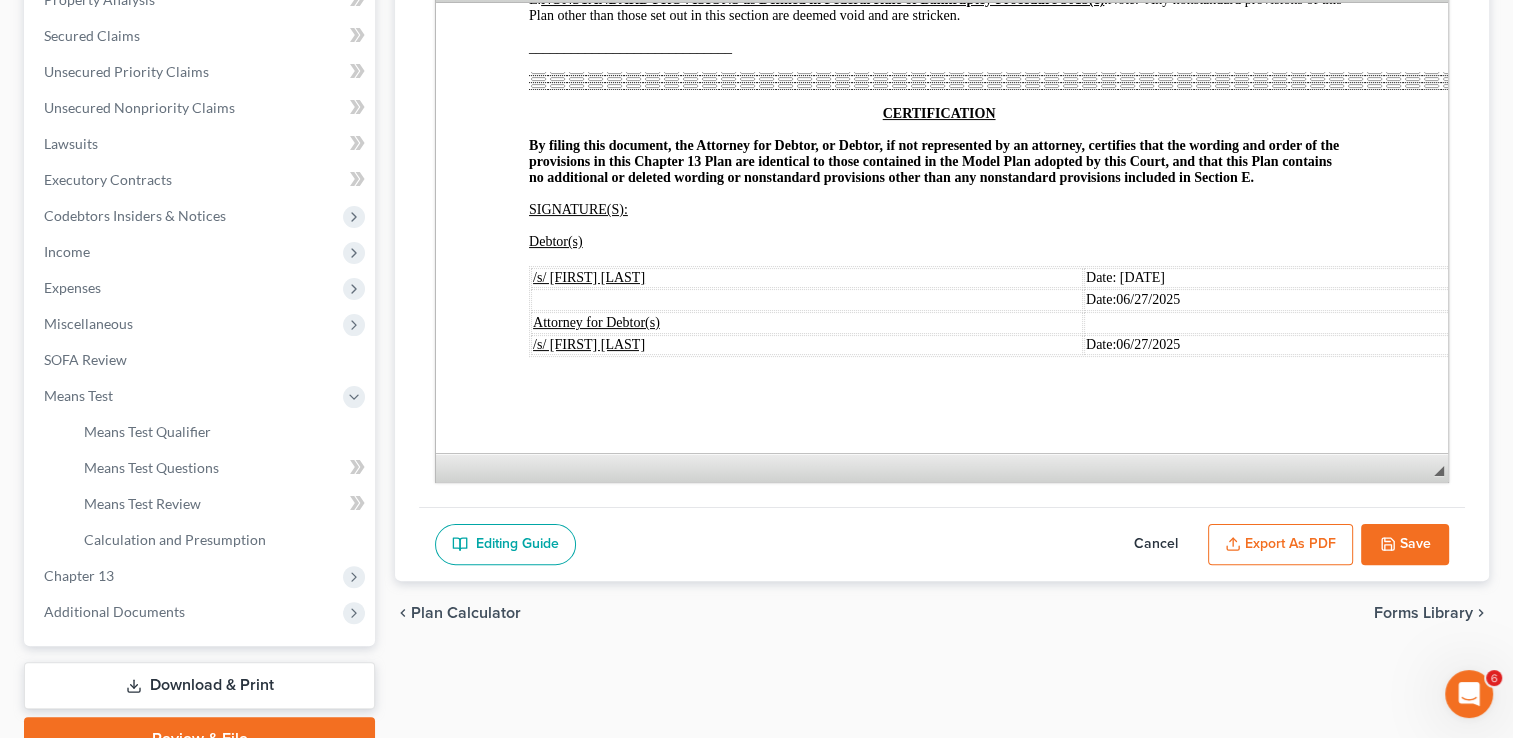 scroll, scrollTop: 4887, scrollLeft: 3, axis: both 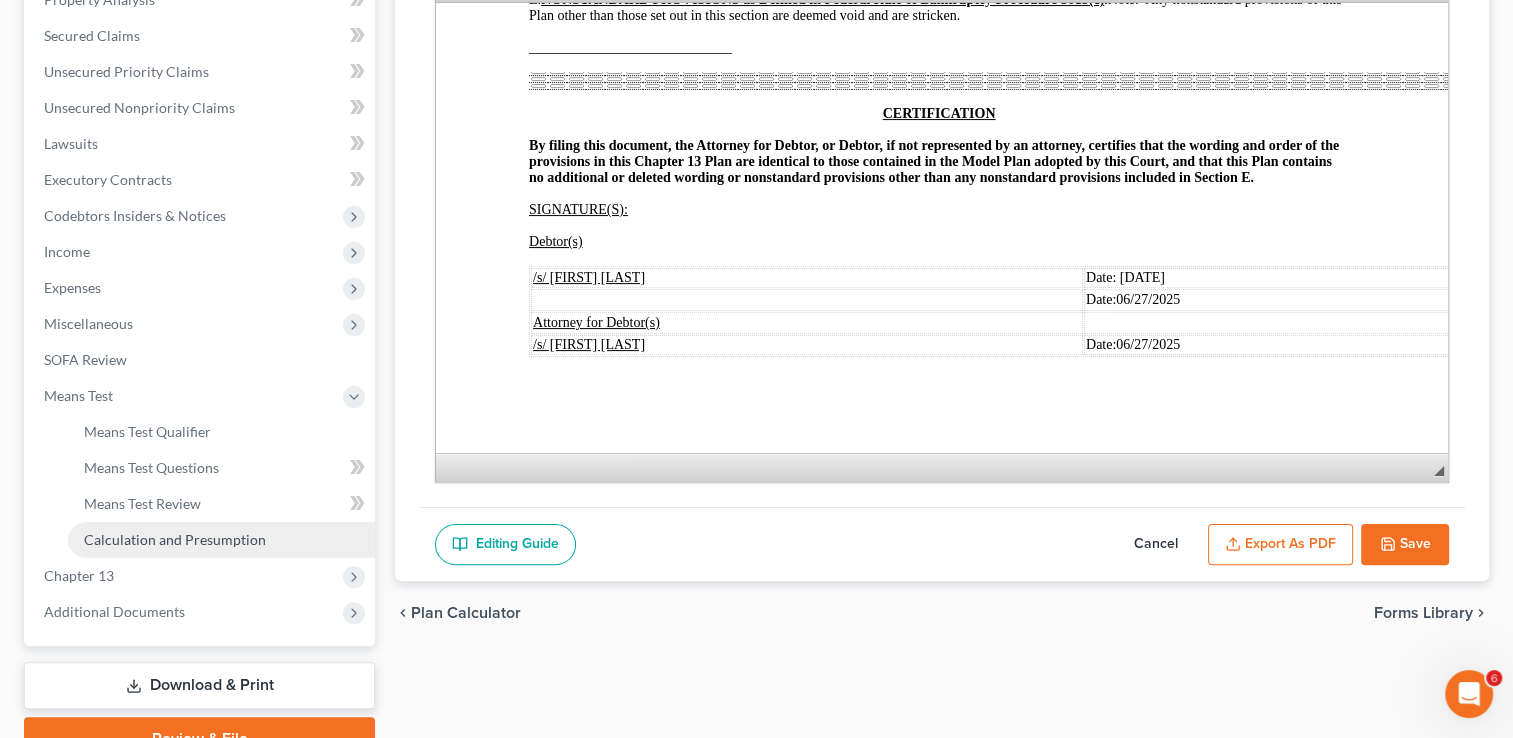 click on "Calculation and Presumption" at bounding box center (221, 540) 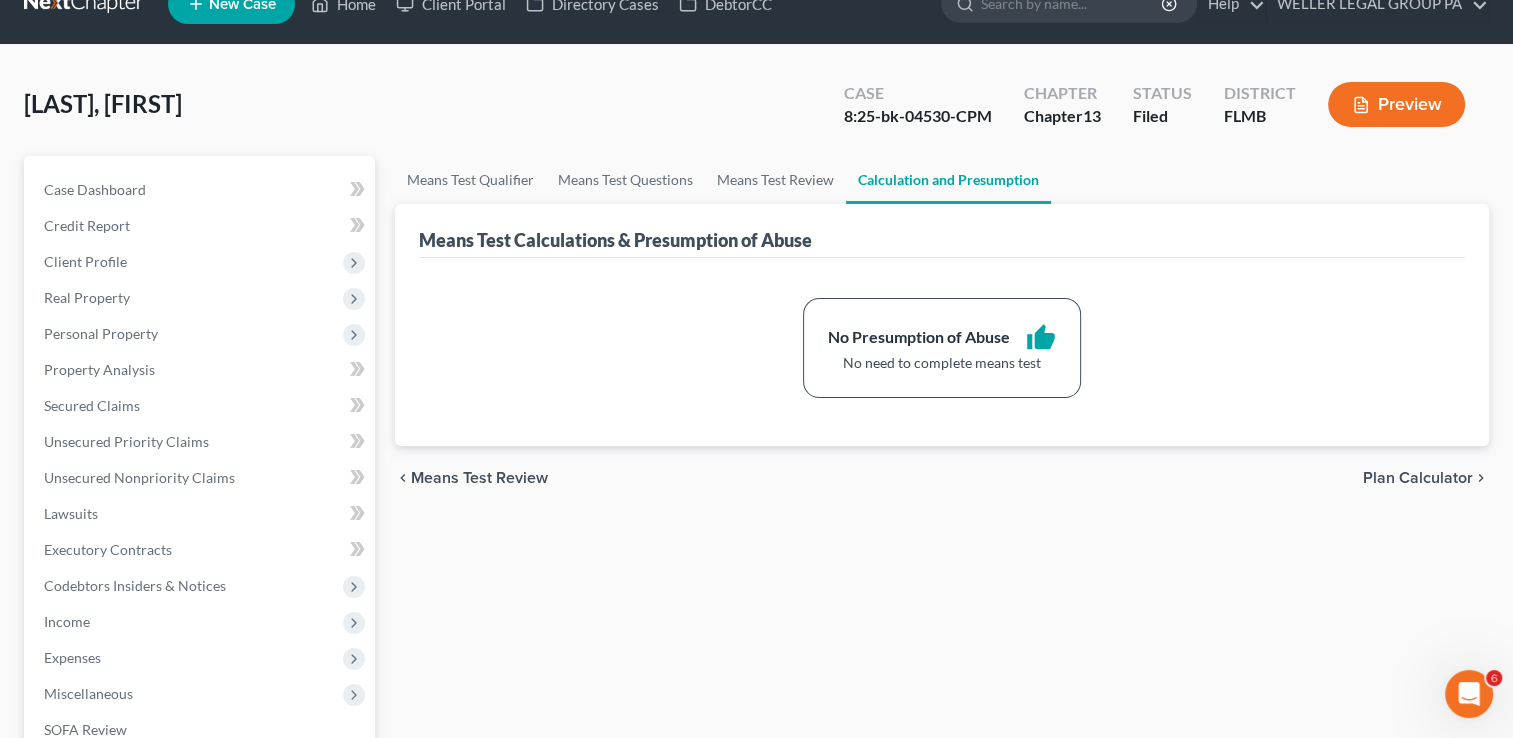 scroll, scrollTop: 0, scrollLeft: 0, axis: both 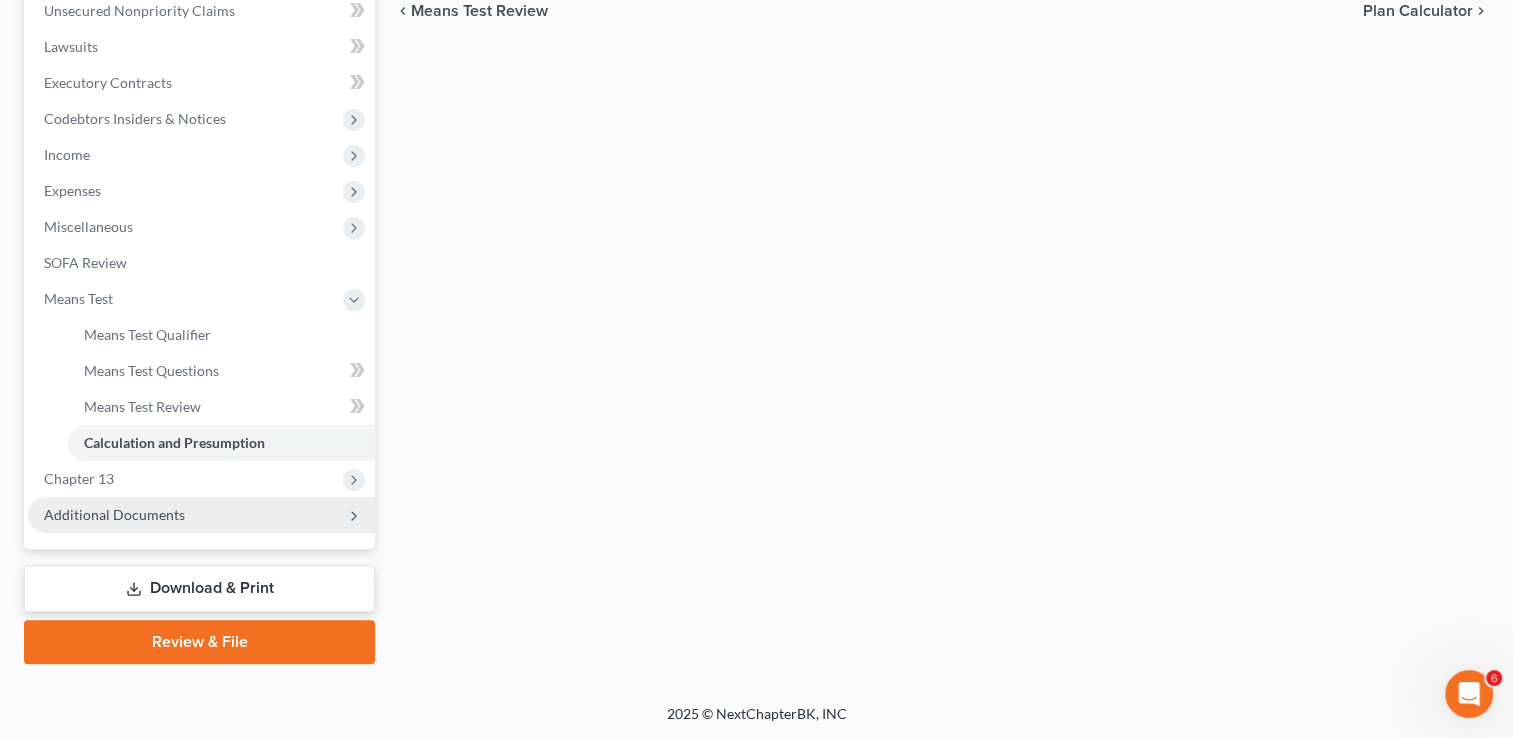 click on "Additional Documents" at bounding box center (201, 515) 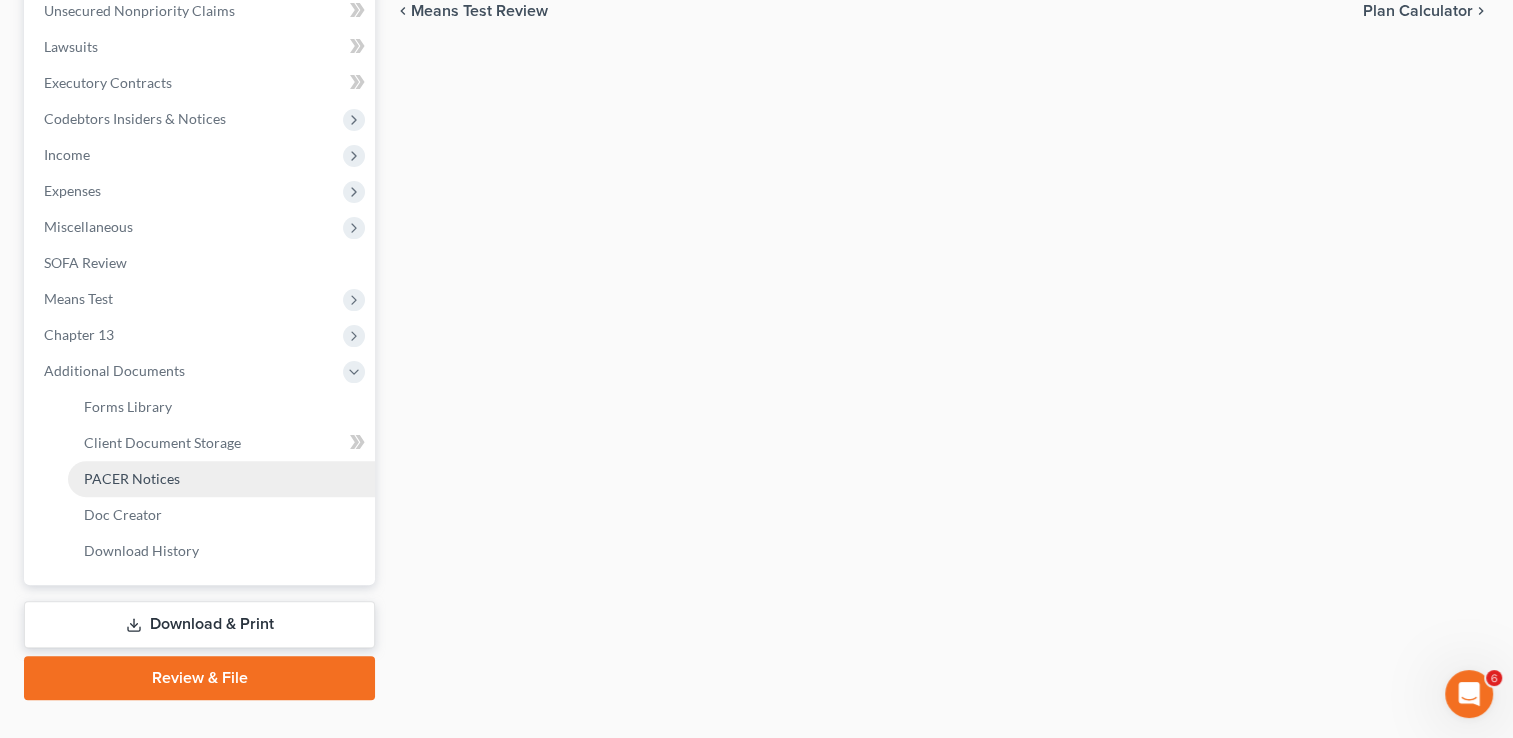 click on "PACER Notices" at bounding box center [132, 478] 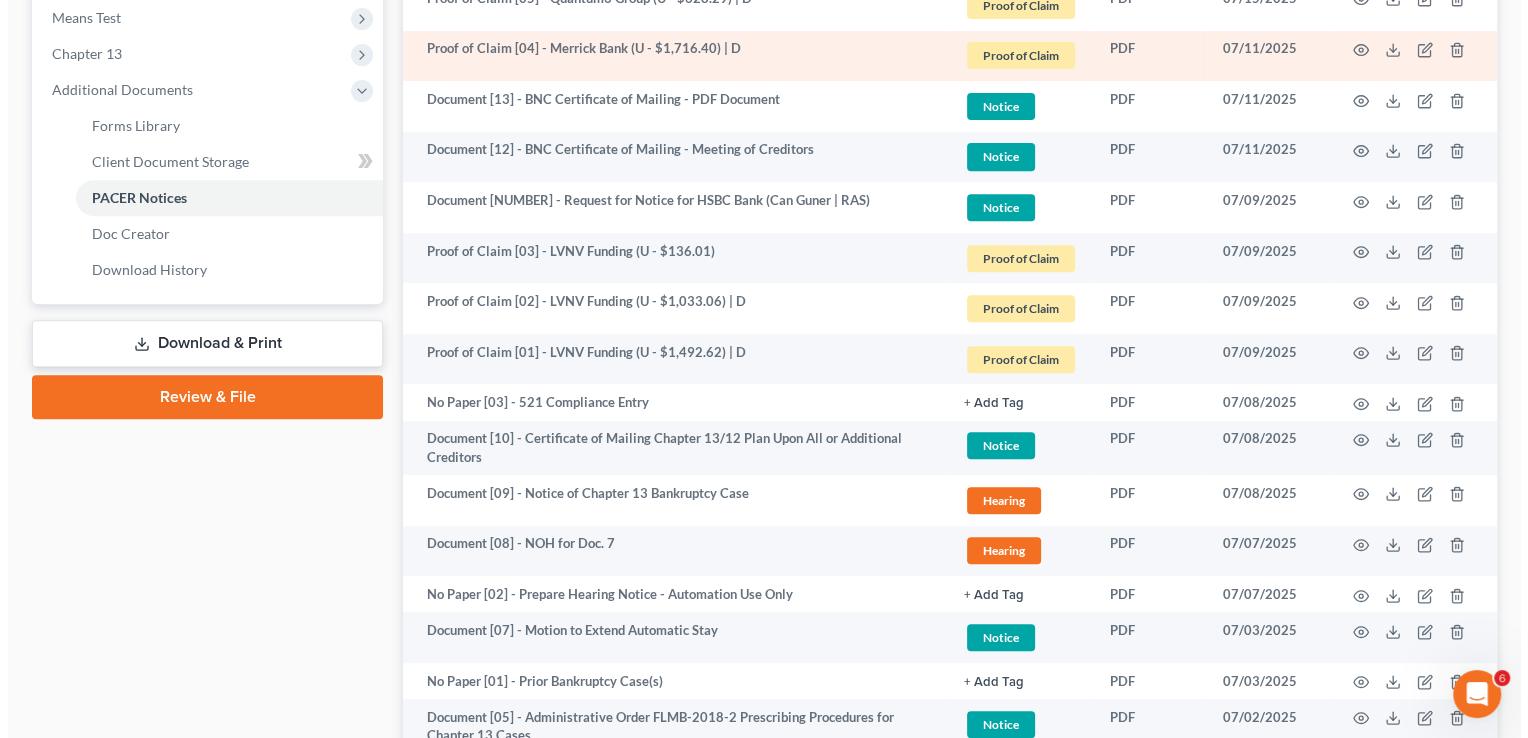 scroll, scrollTop: 796, scrollLeft: 0, axis: vertical 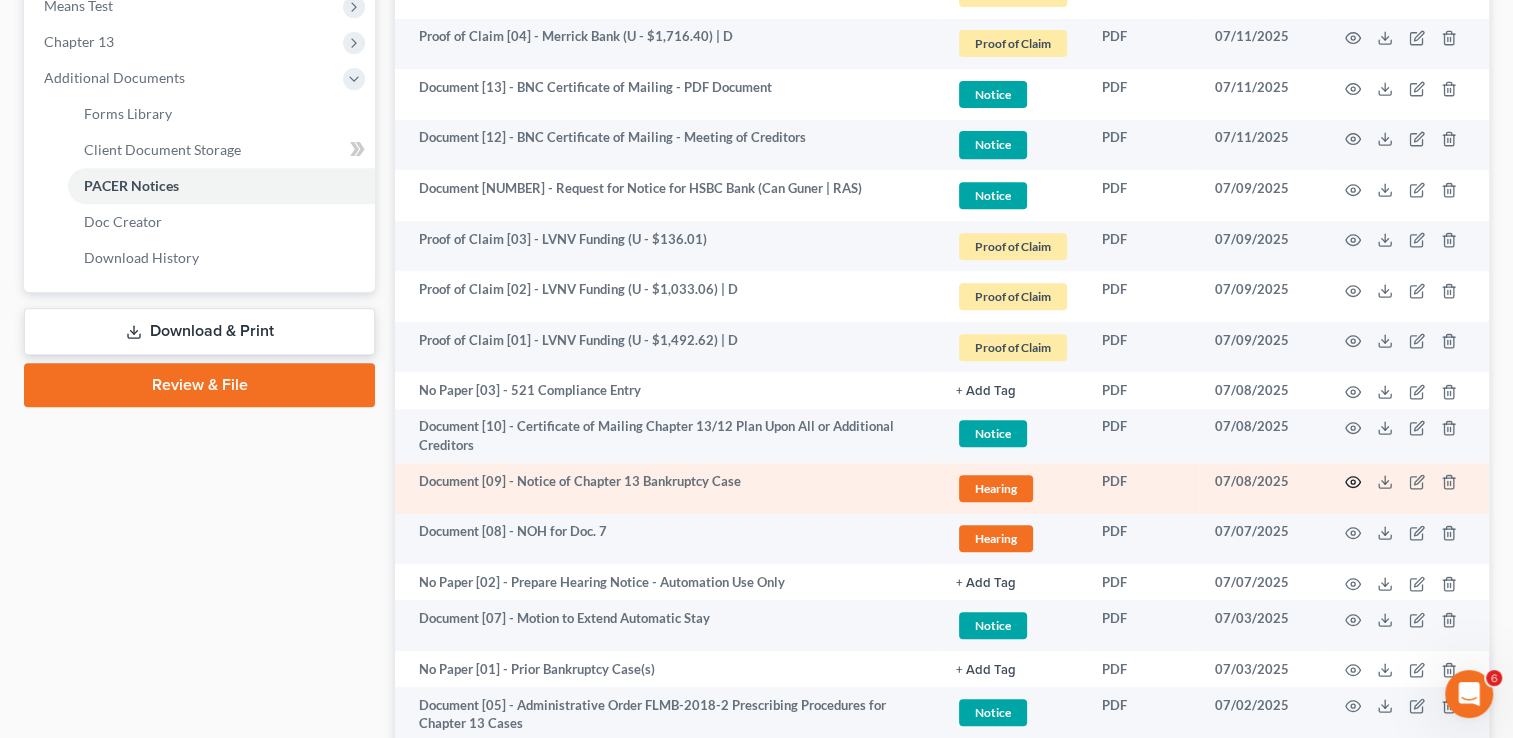 click 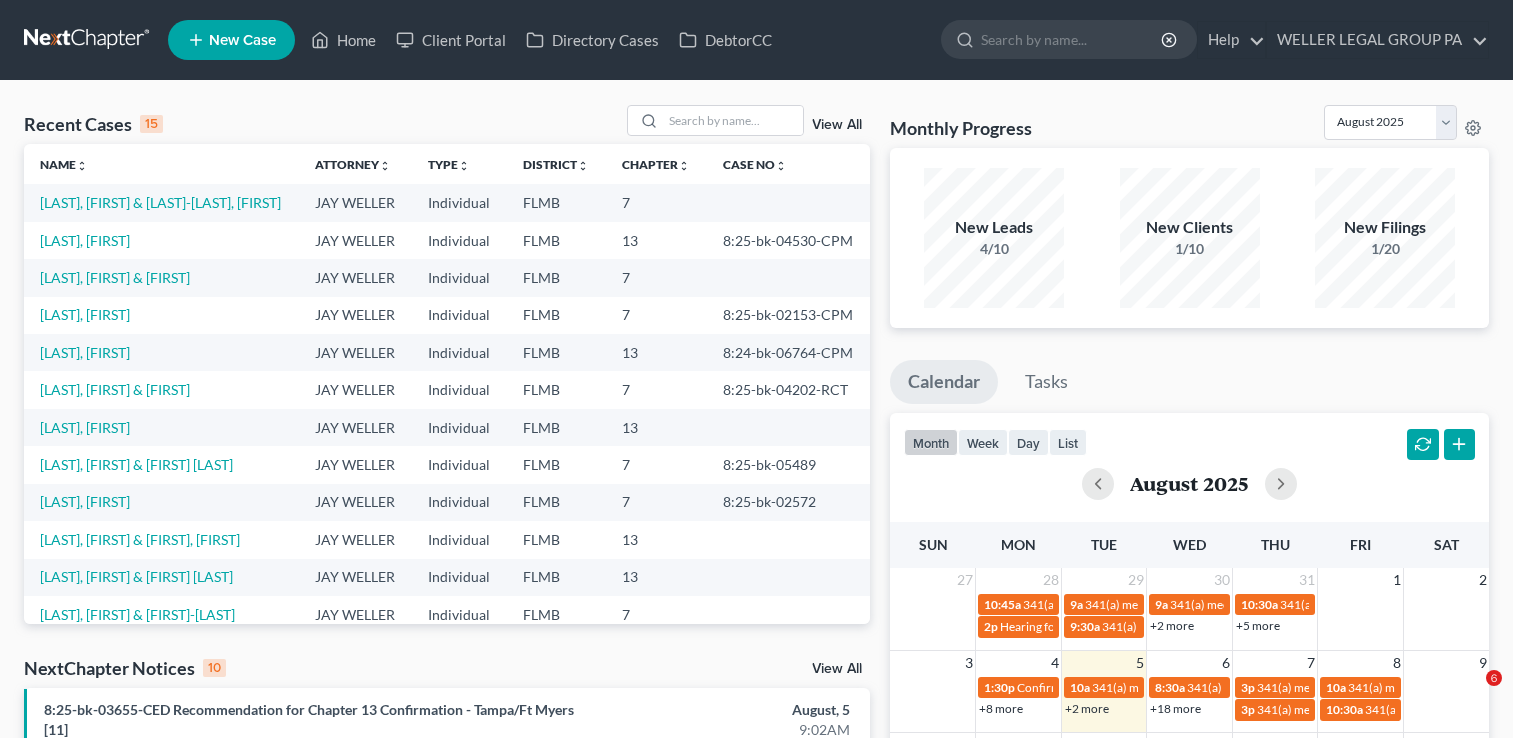 scroll, scrollTop: 0, scrollLeft: 0, axis: both 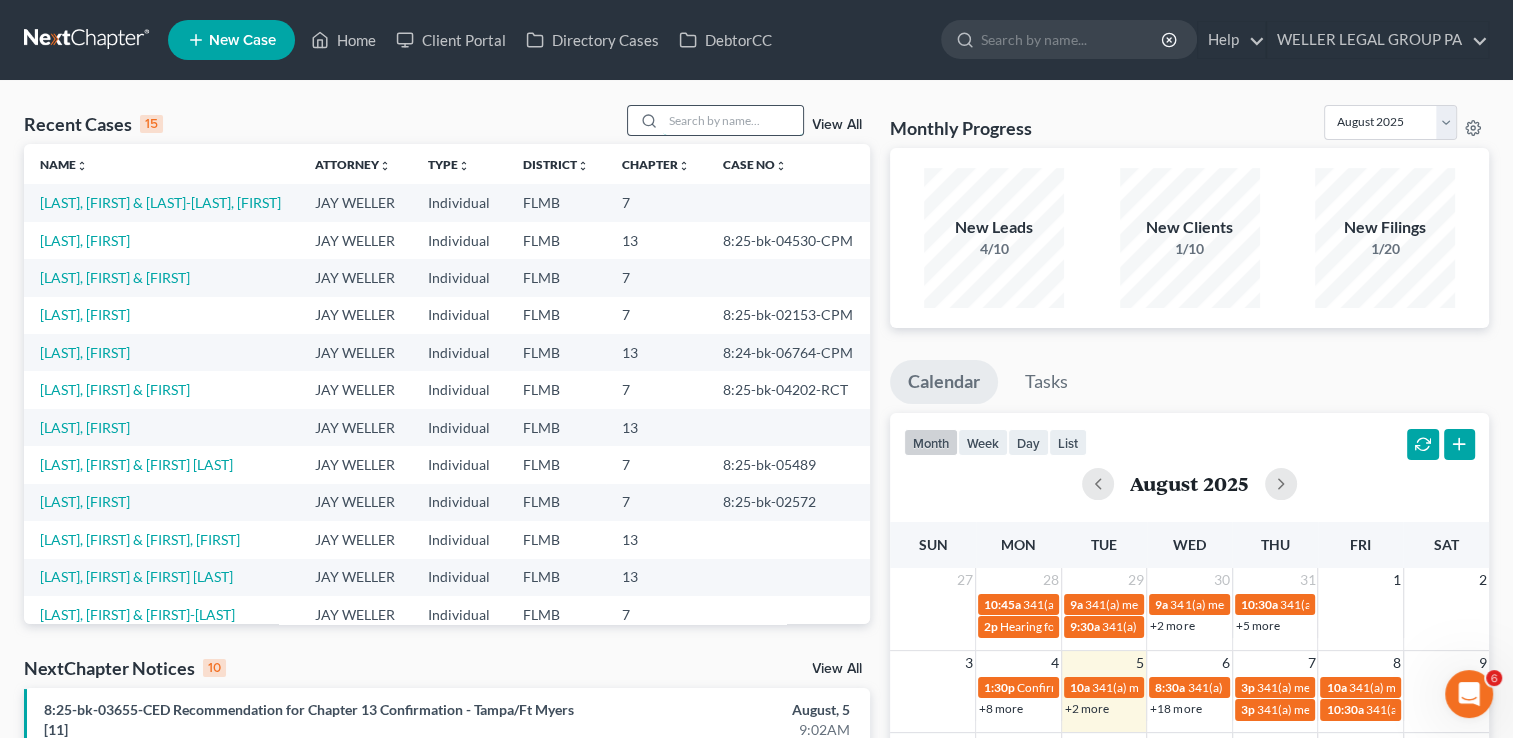 click at bounding box center (733, 120) 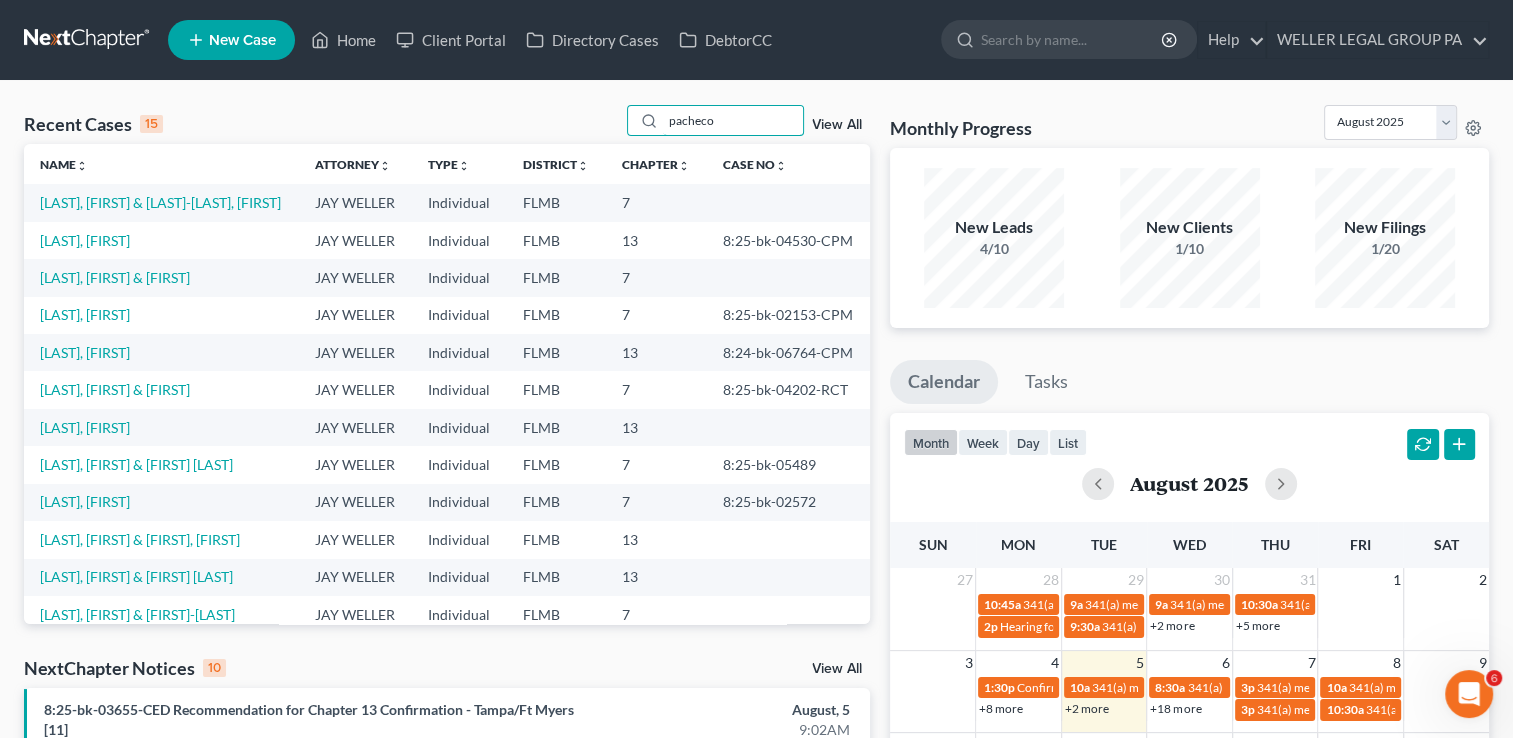 type on "pacheco" 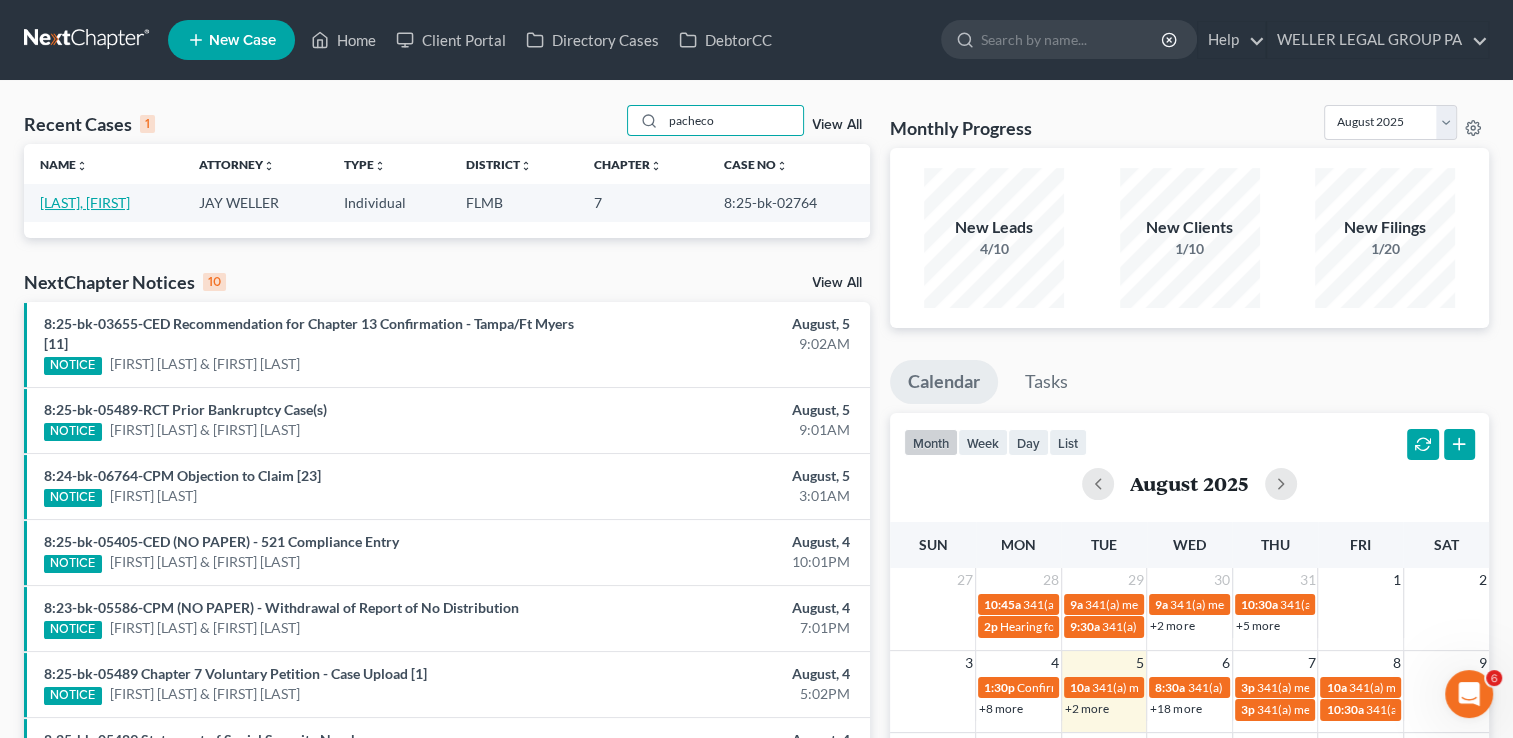 click on "Pacheco, Brianna" at bounding box center (85, 202) 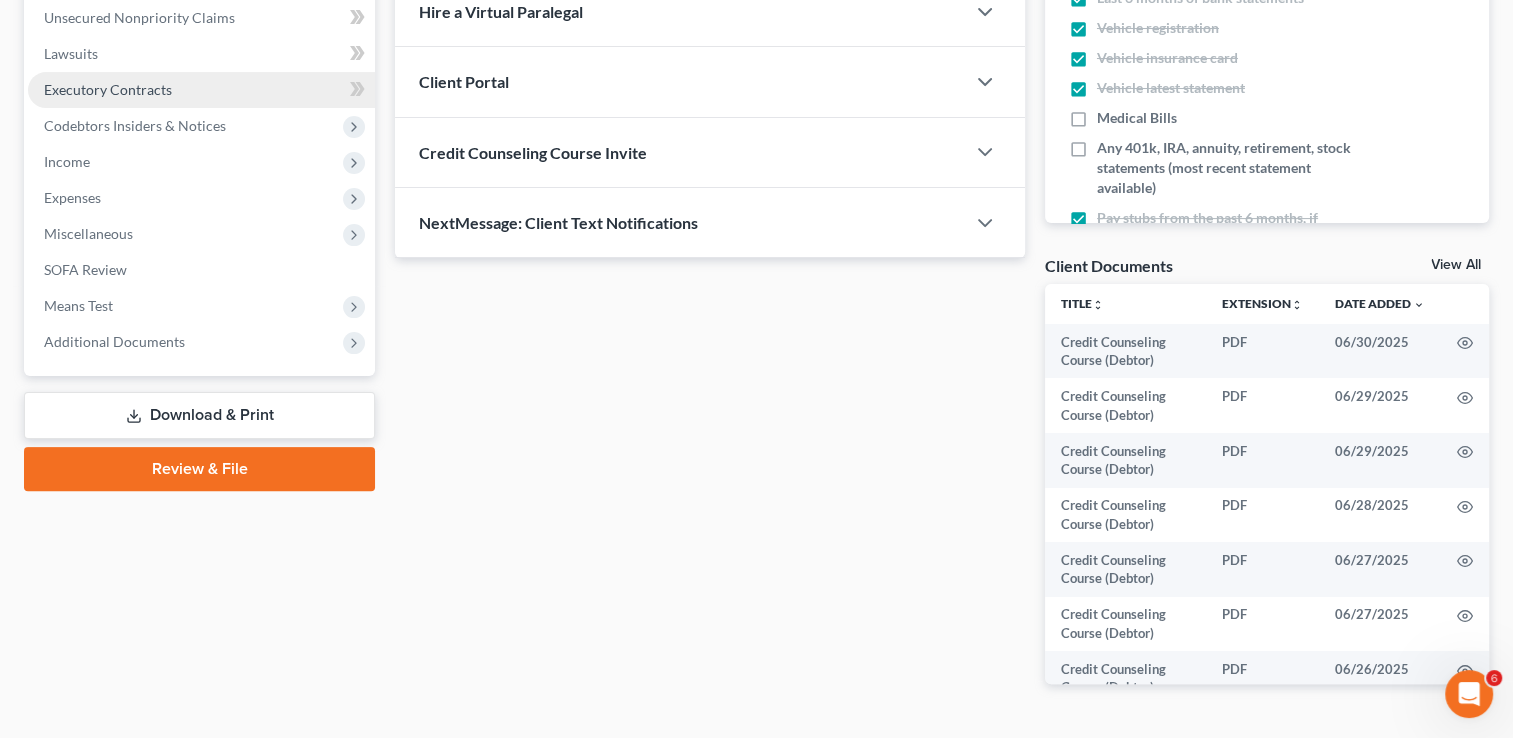 scroll, scrollTop: 499, scrollLeft: 0, axis: vertical 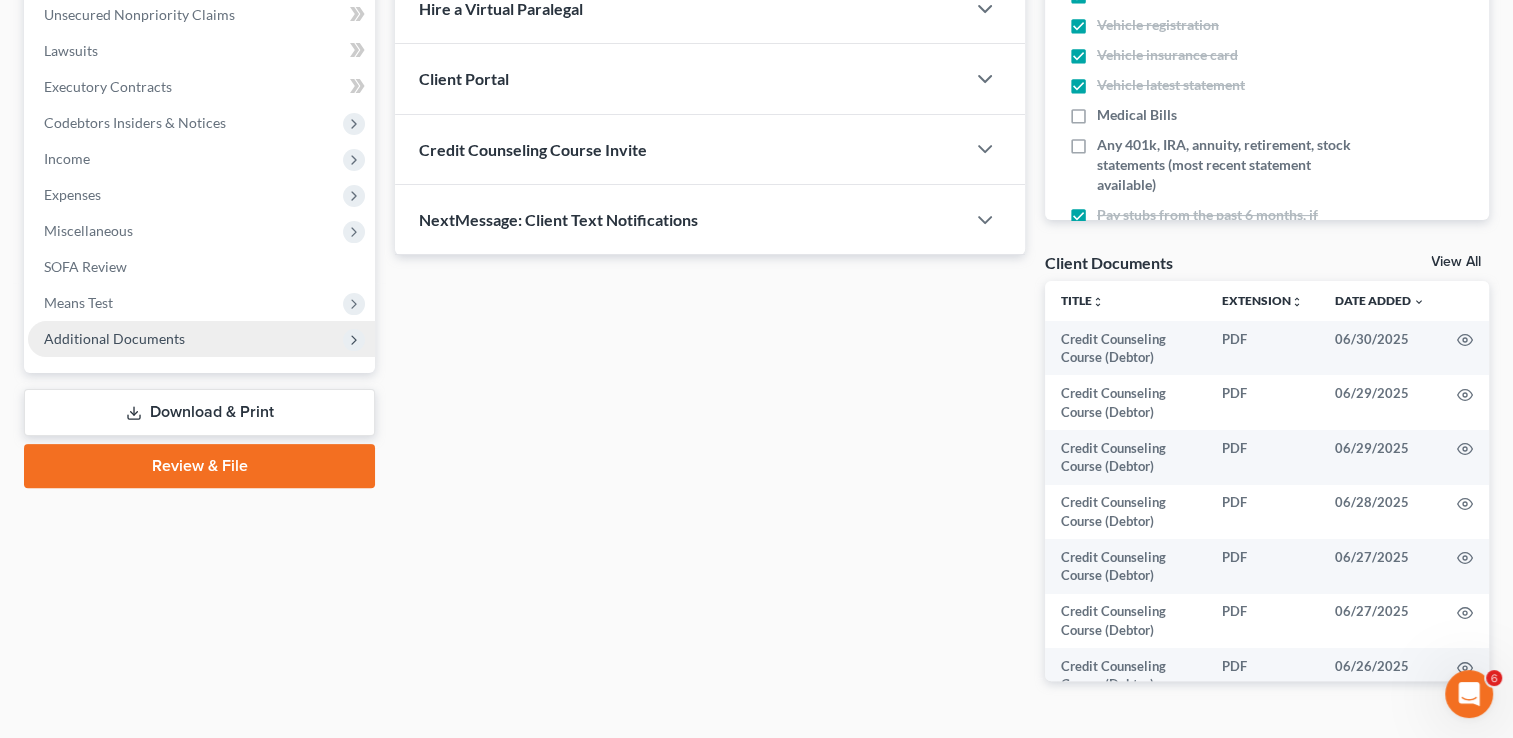 click on "Additional Documents" at bounding box center (201, 339) 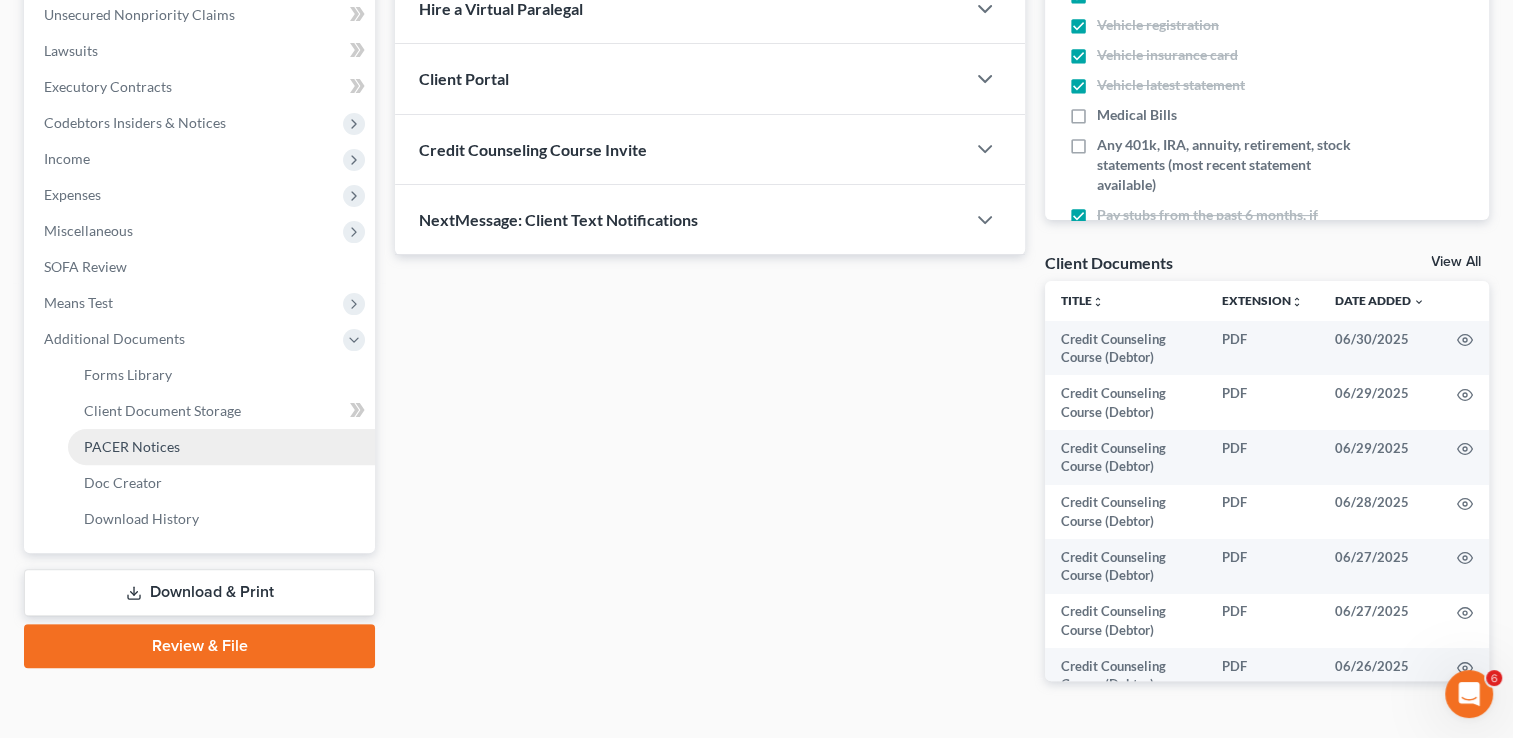 click on "PACER Notices" at bounding box center [221, 447] 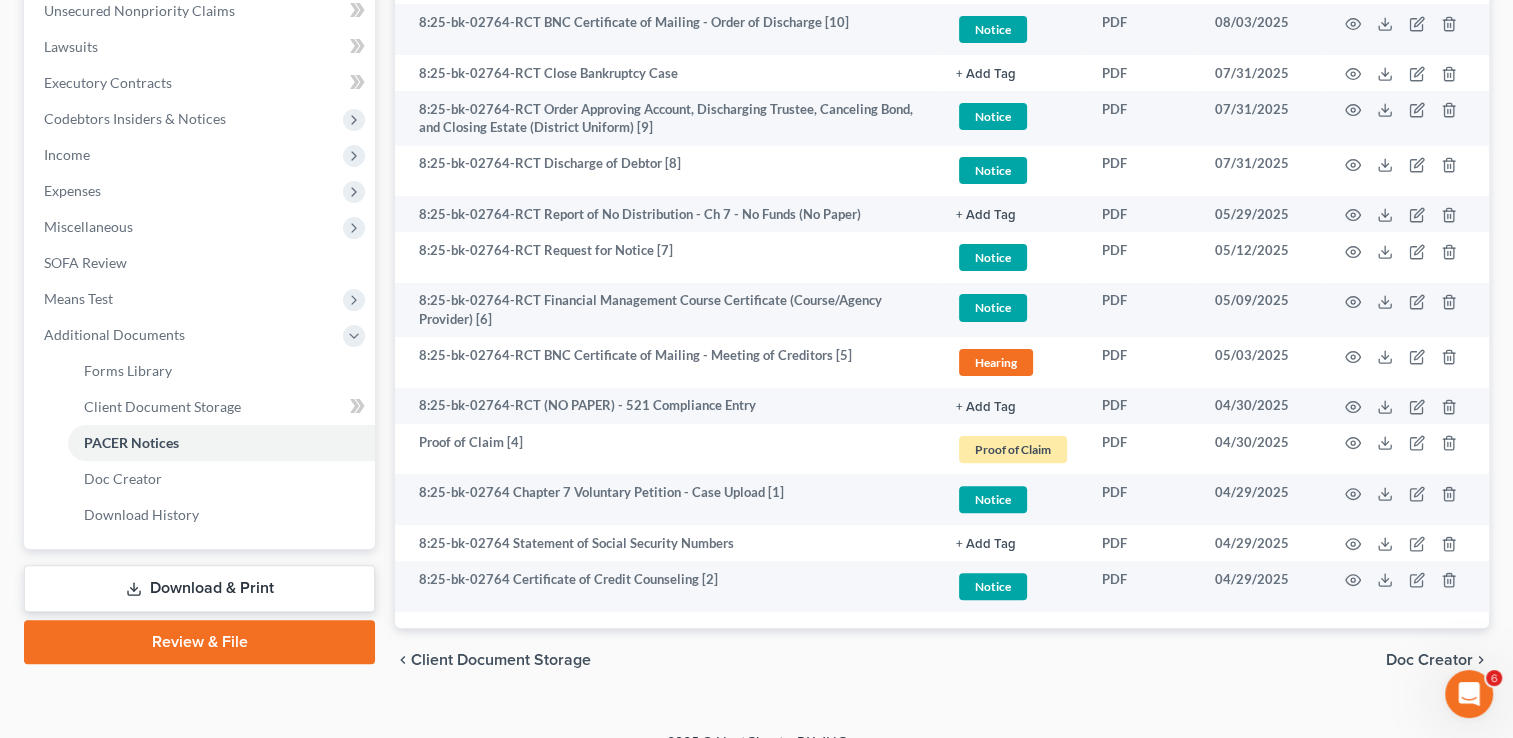 scroll, scrollTop: 504, scrollLeft: 0, axis: vertical 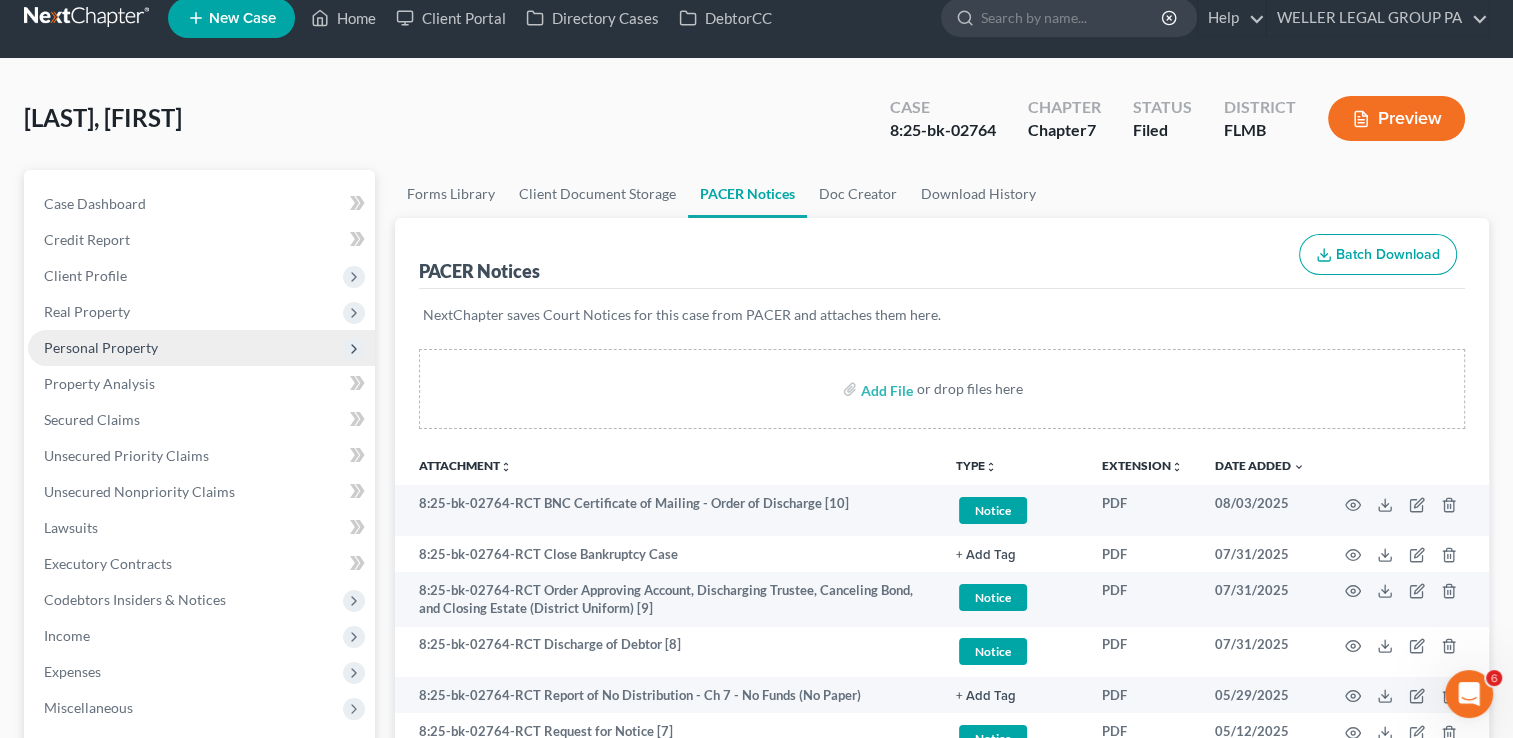 click on "Personal Property" at bounding box center (101, 347) 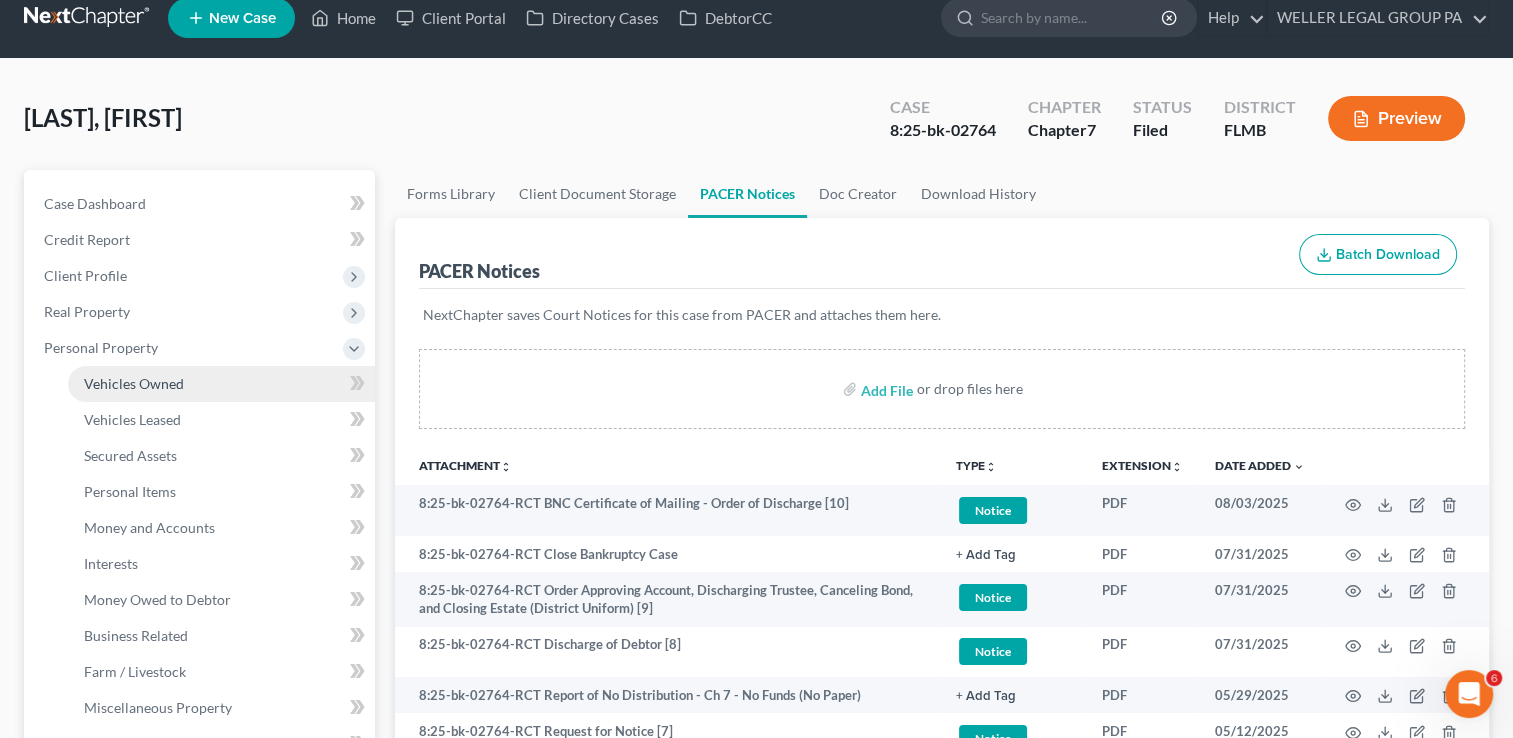 click on "Vehicles Owned" at bounding box center (134, 383) 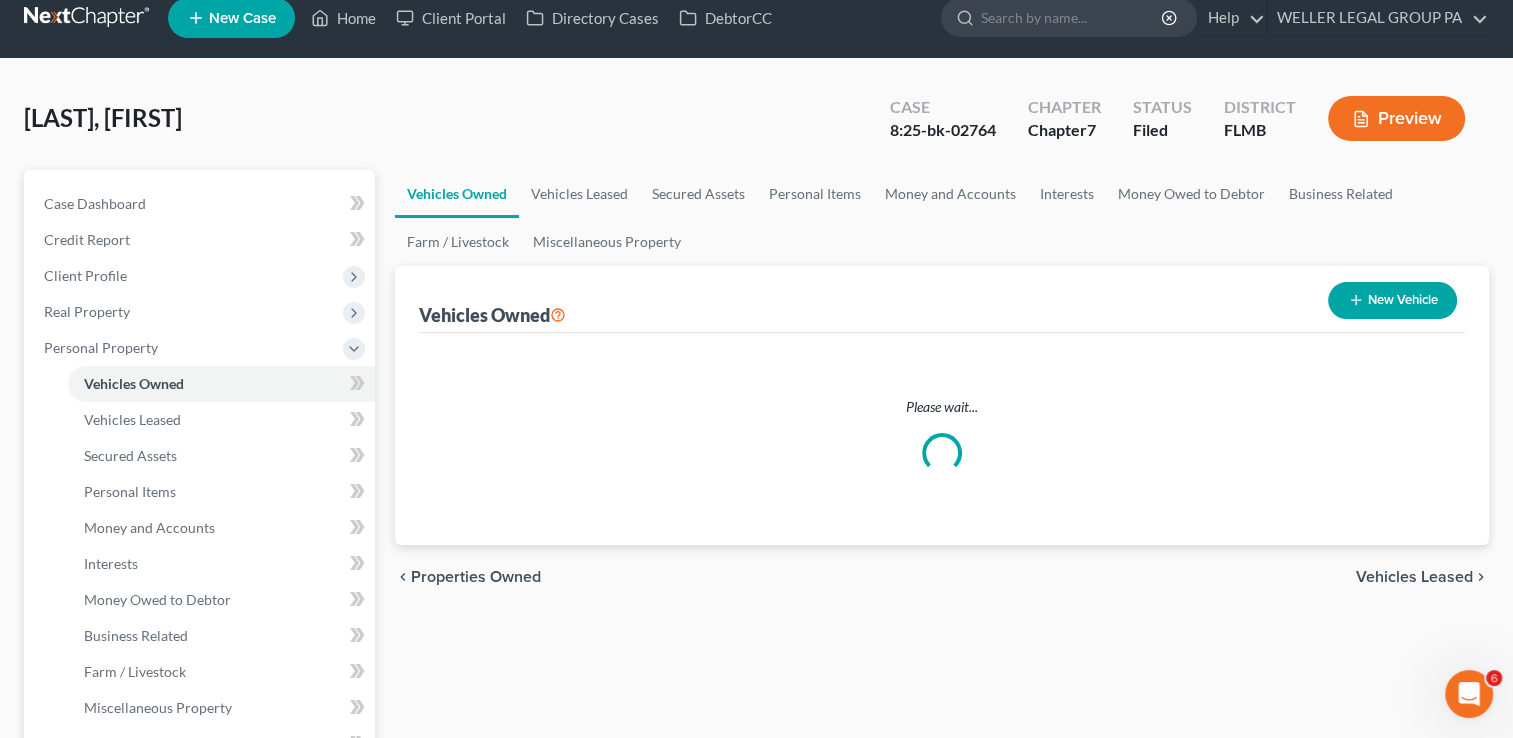 scroll, scrollTop: 0, scrollLeft: 0, axis: both 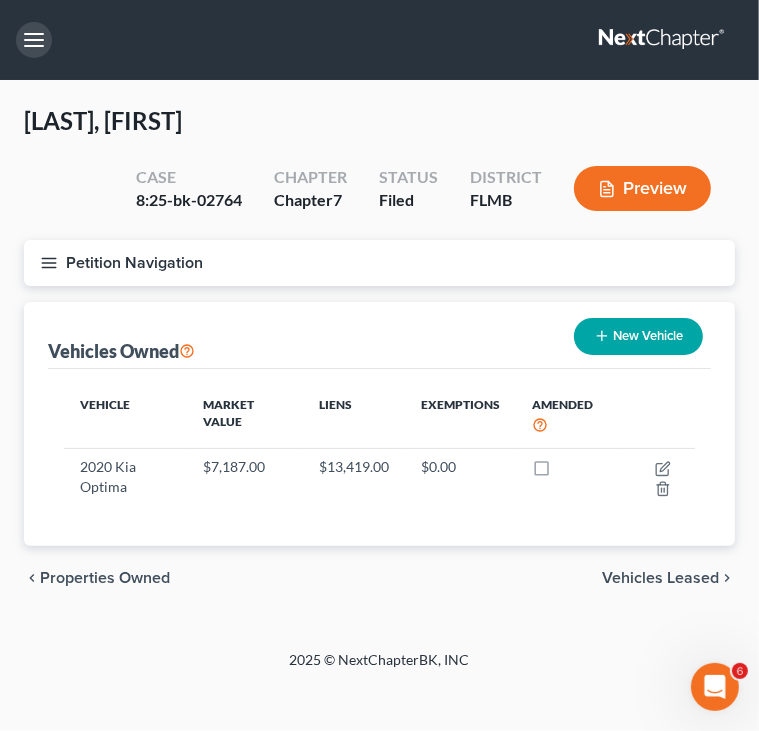 click at bounding box center [34, 40] 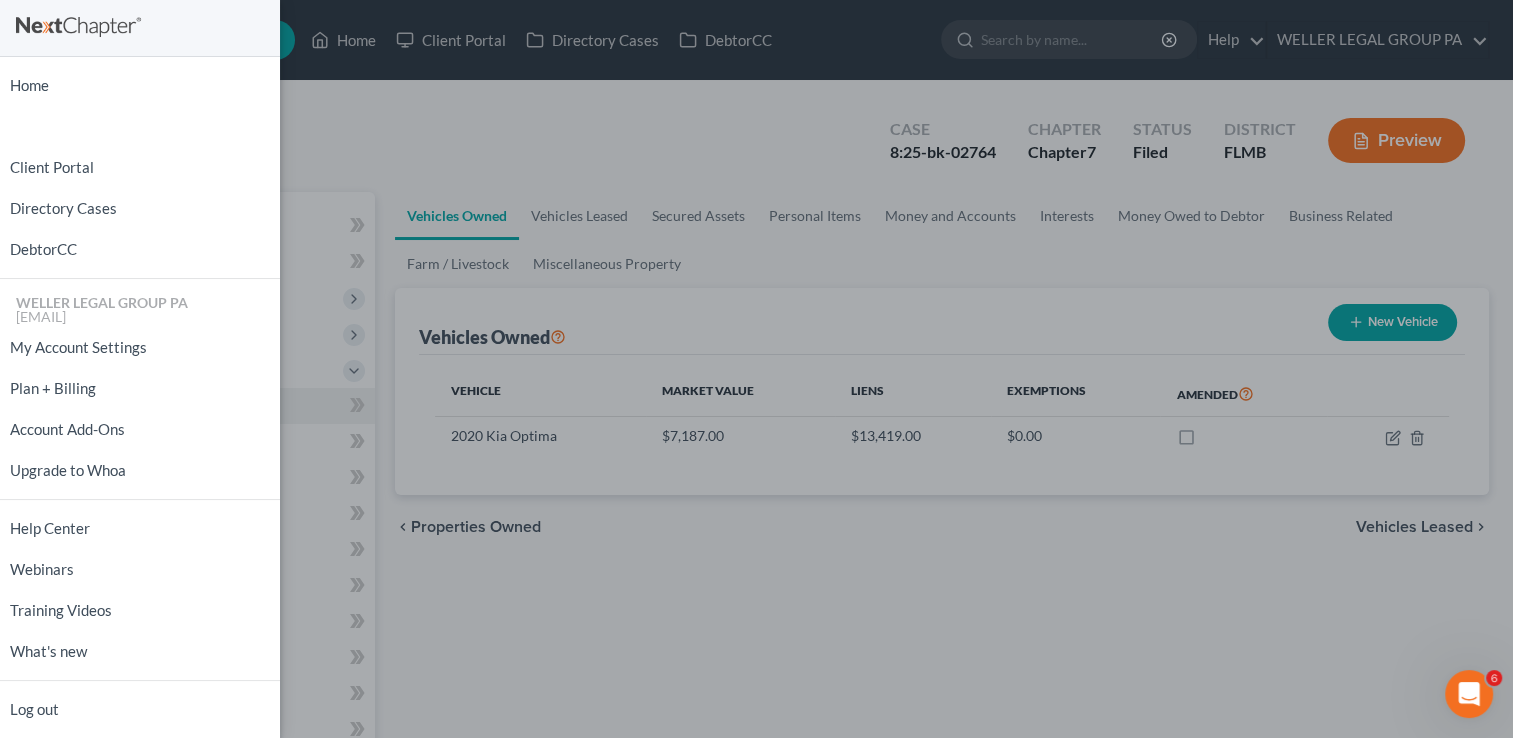 click on "Home New Case Client Portal Directory Cases DebtorCC WELLER LEGAL GROUP PA lcueva@wellerlegalgroup.com My Account Settings Plan + Billing Account Add-Ons Upgrade to Whoa Help Center Webinars Training Videos What's new Log out" at bounding box center (756, 369) 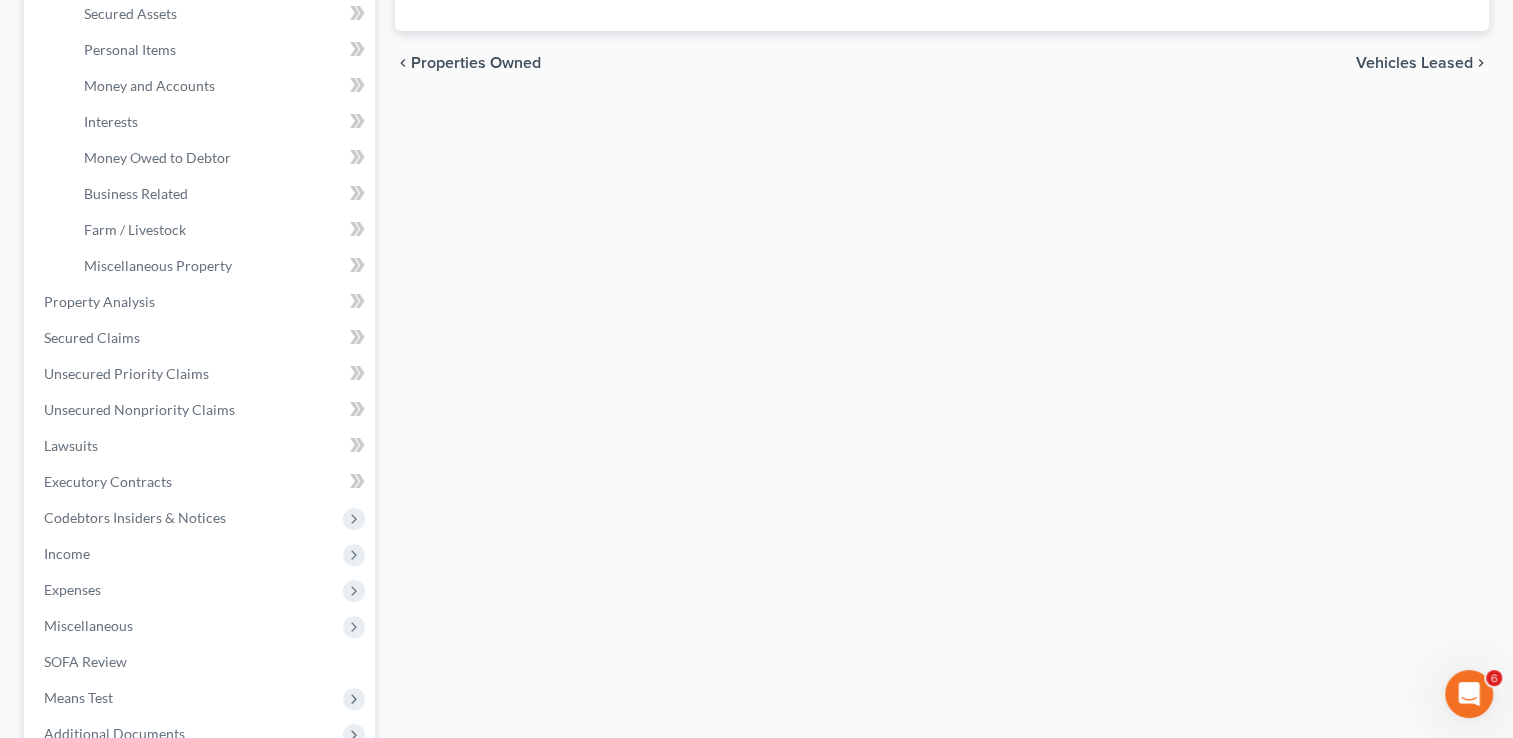 scroll, scrollTop: 683, scrollLeft: 0, axis: vertical 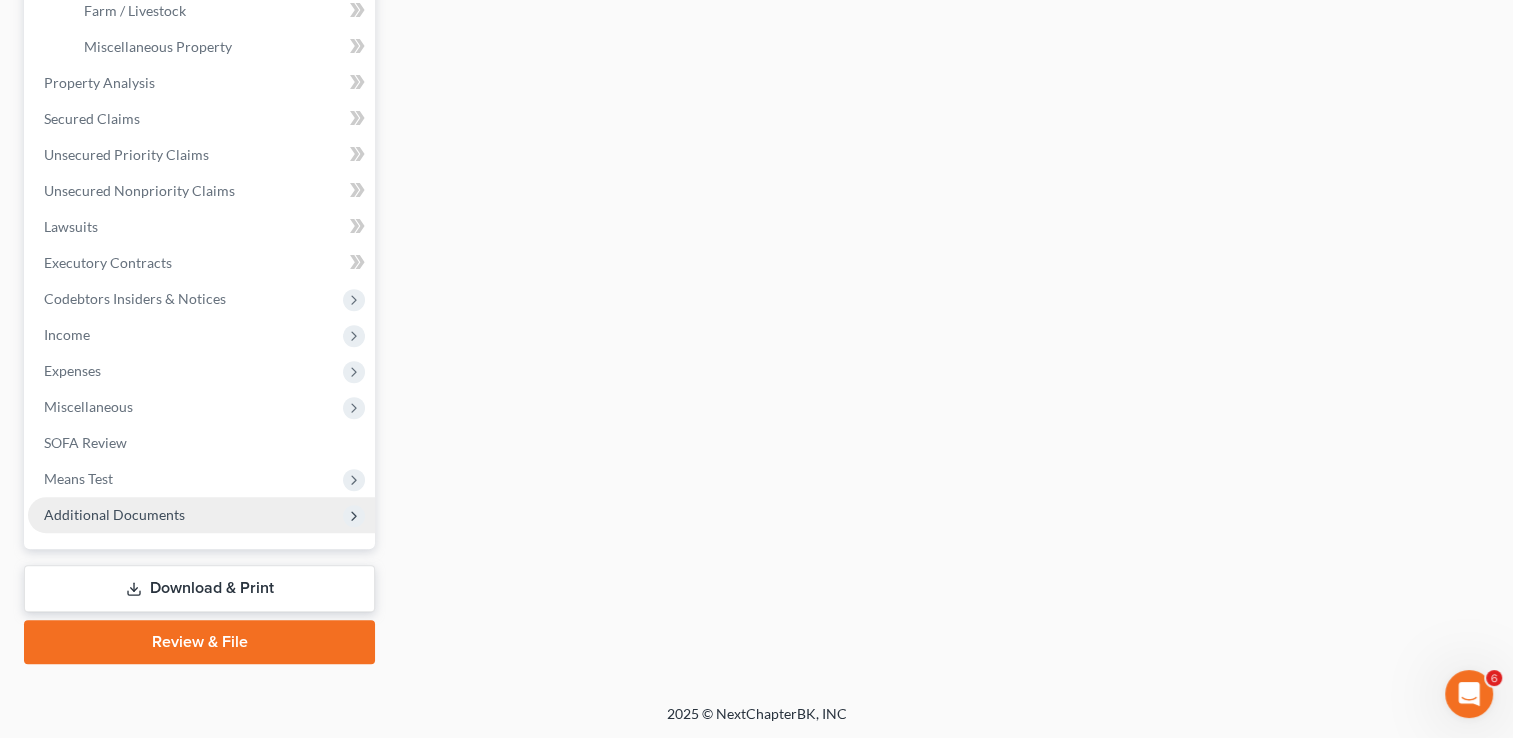 click on "Additional Documents" at bounding box center [201, 515] 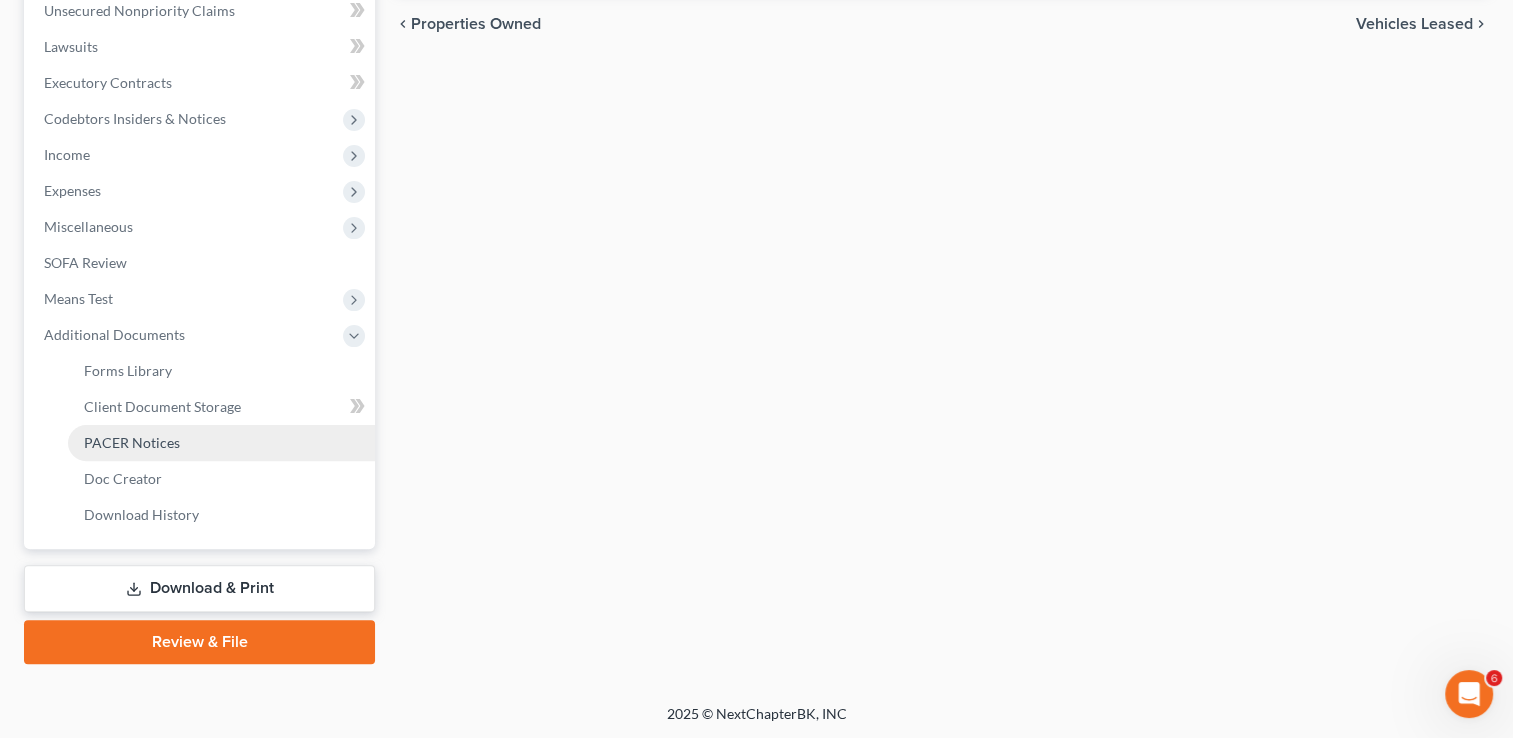 click on "PACER Notices" at bounding box center [132, 442] 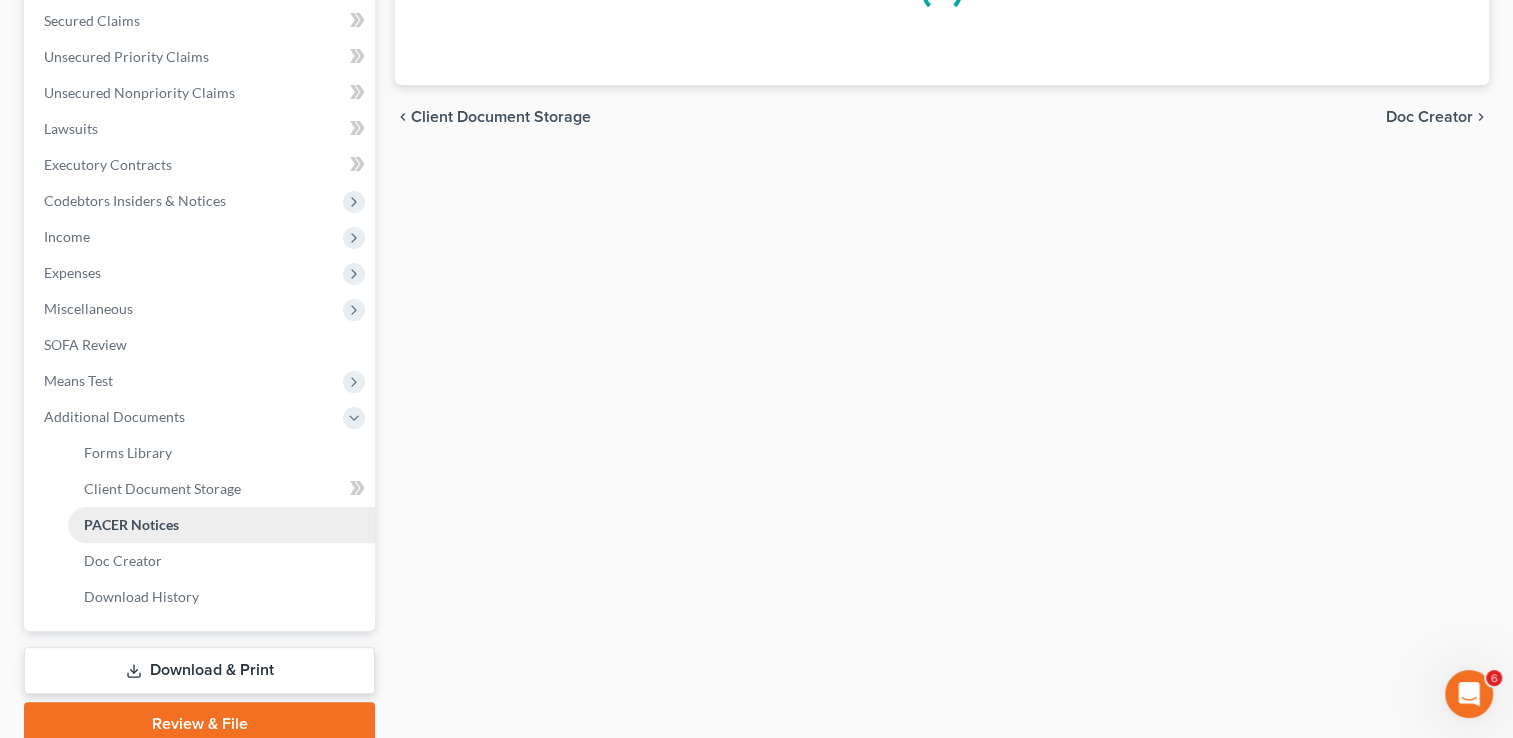 scroll, scrollTop: 108, scrollLeft: 0, axis: vertical 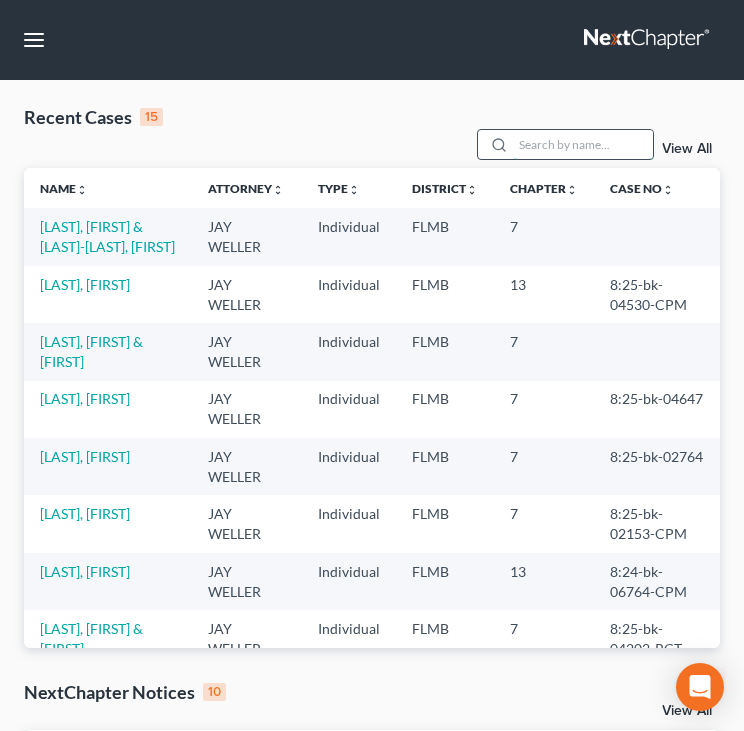 click at bounding box center [583, 144] 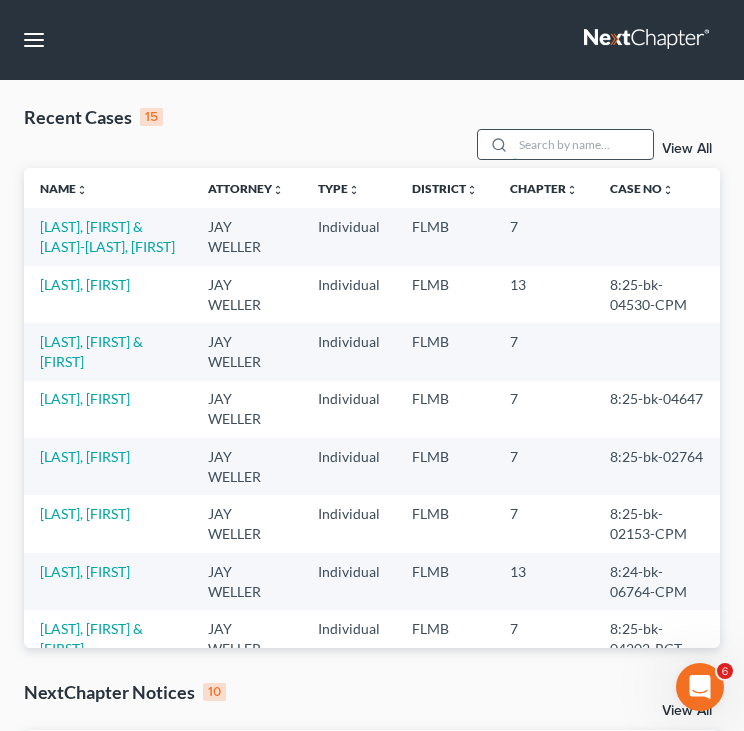 scroll, scrollTop: 0, scrollLeft: 0, axis: both 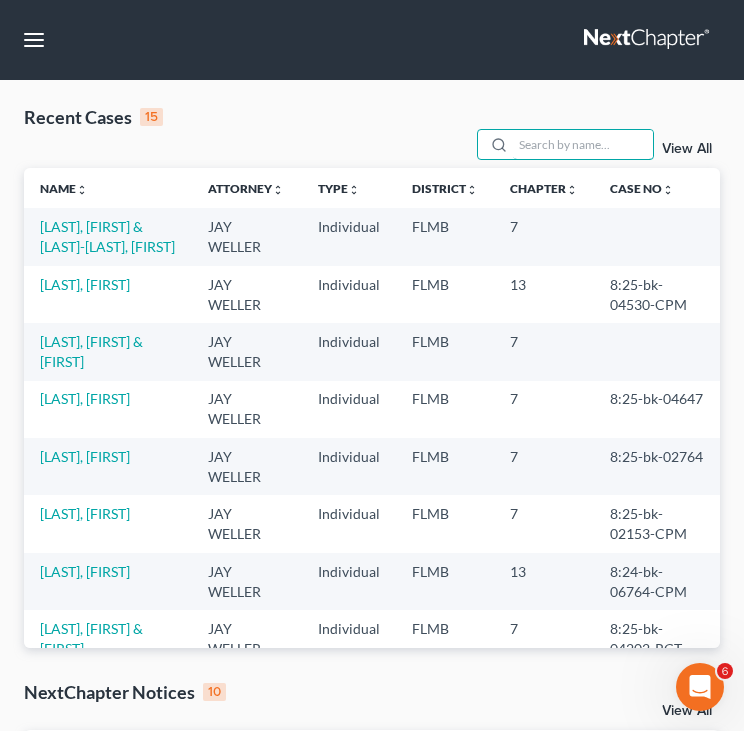 type on "x" 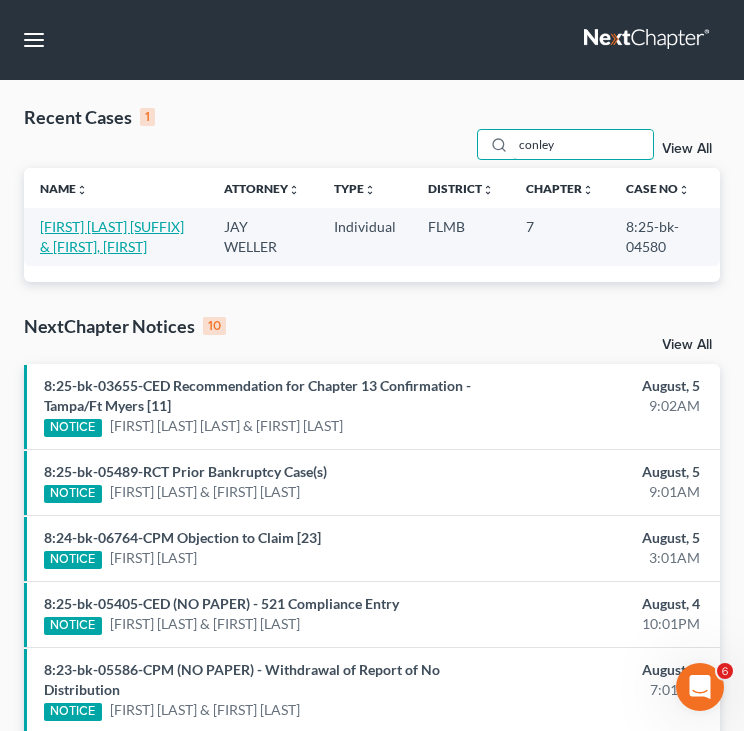 type on "conley" 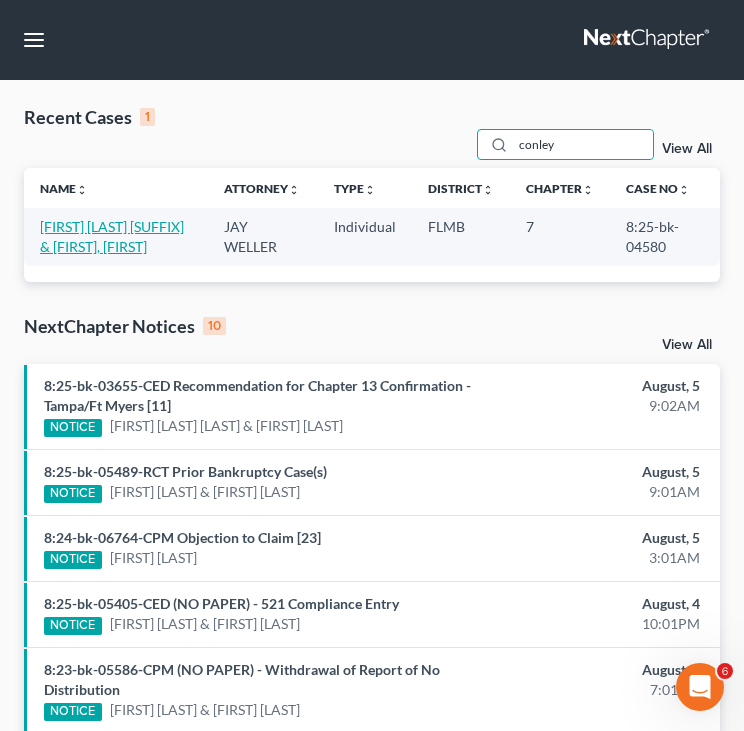click on "[FIRST] [LAST] [SUFFIX] & [FIRST], [FIRST]" at bounding box center [112, 236] 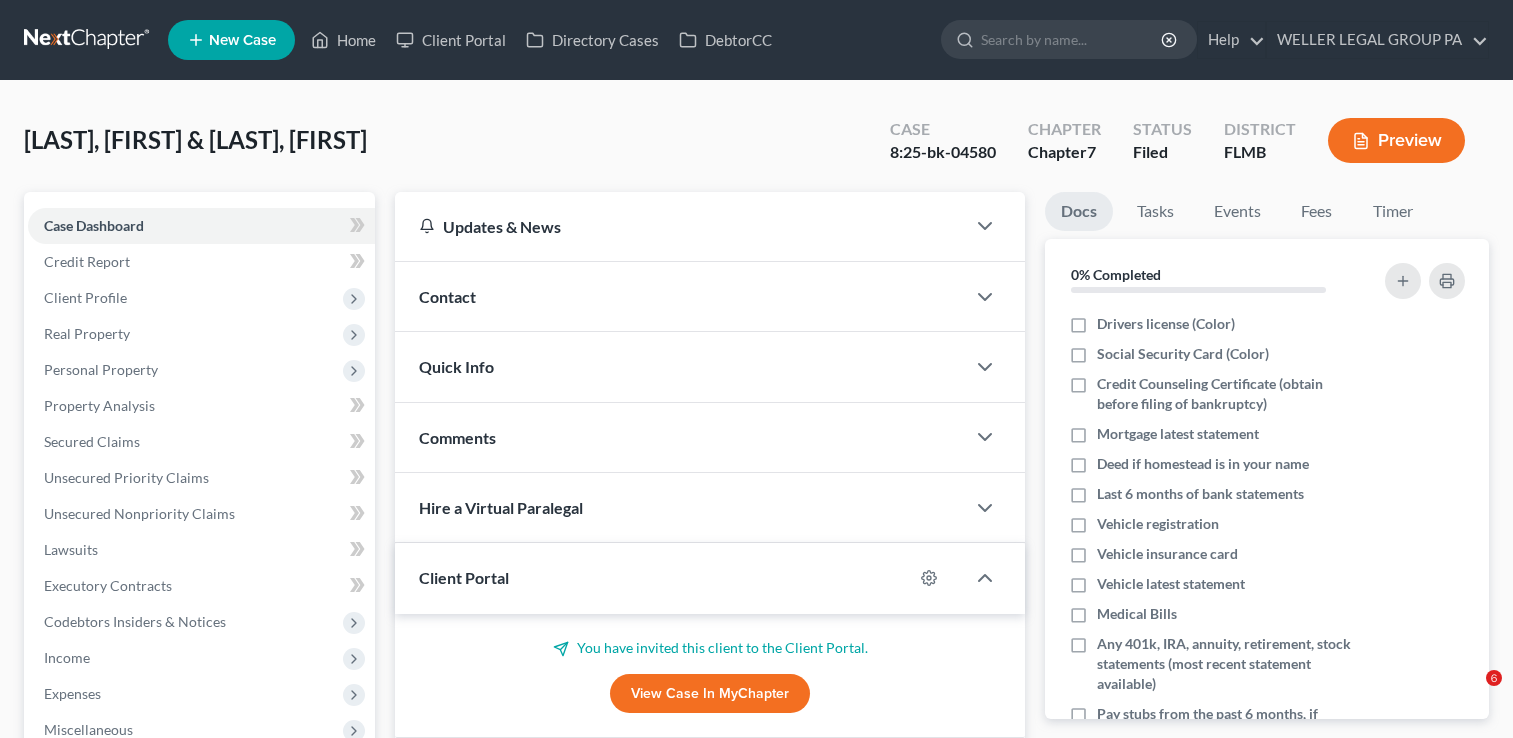 scroll, scrollTop: 0, scrollLeft: 0, axis: both 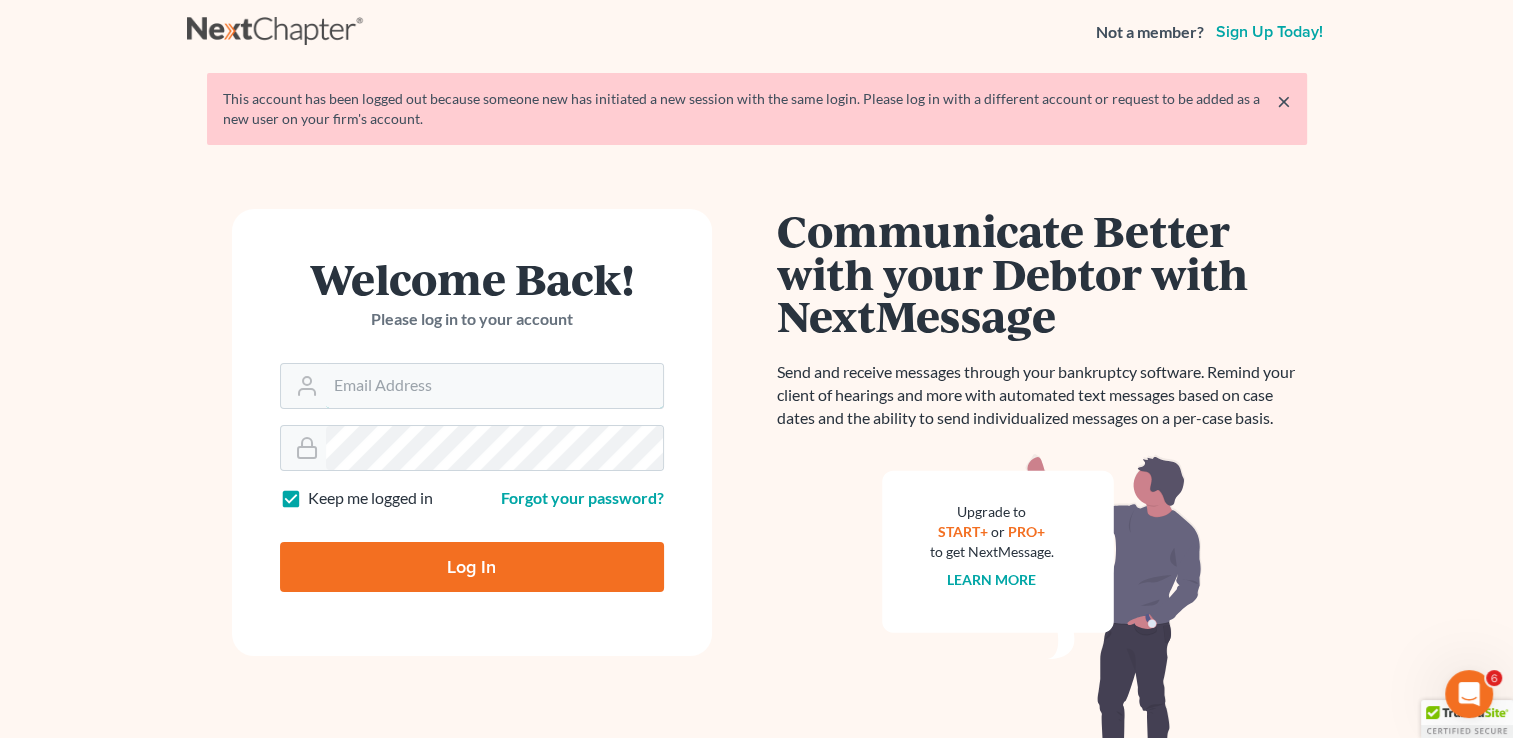 type on "lcueva@example.com" 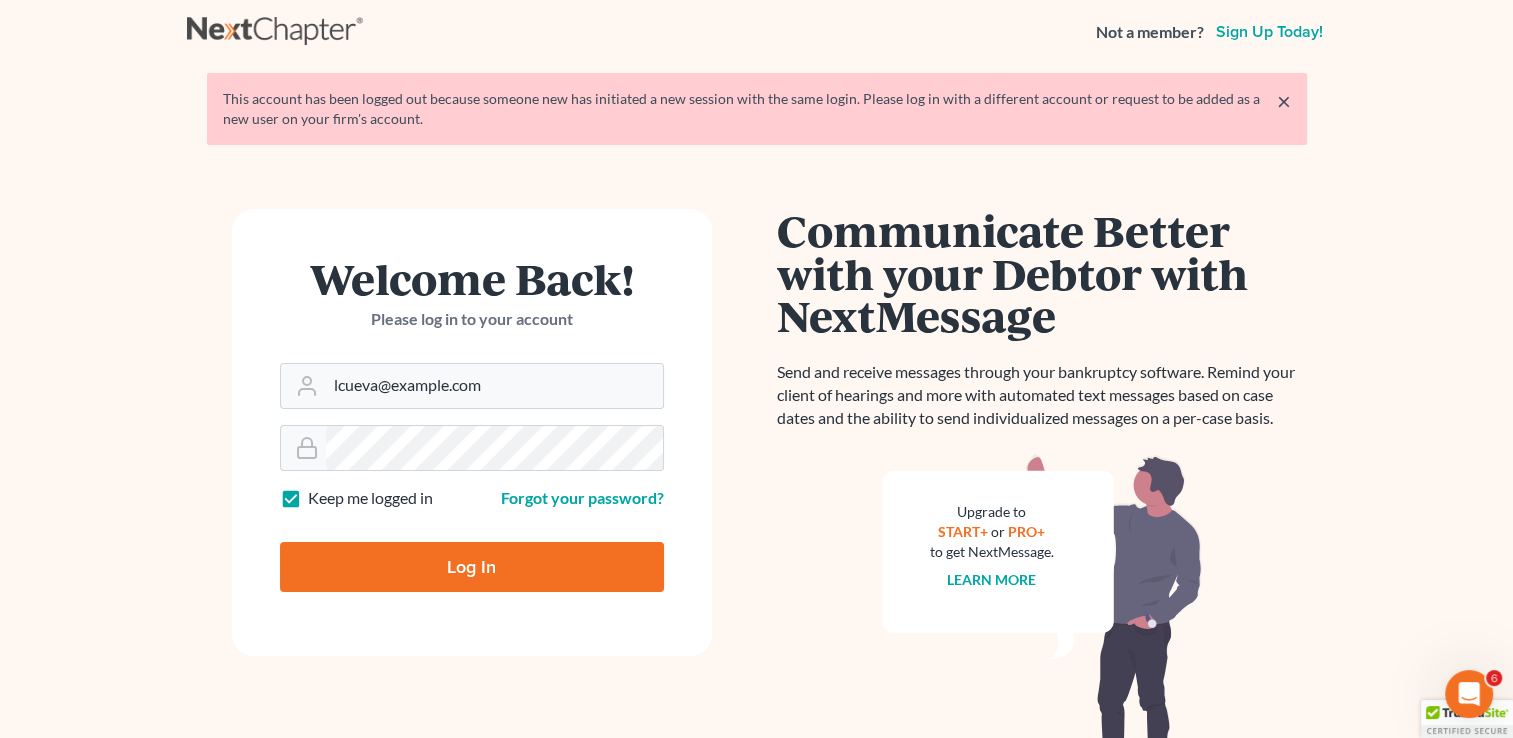 click on "Log In" at bounding box center (472, 567) 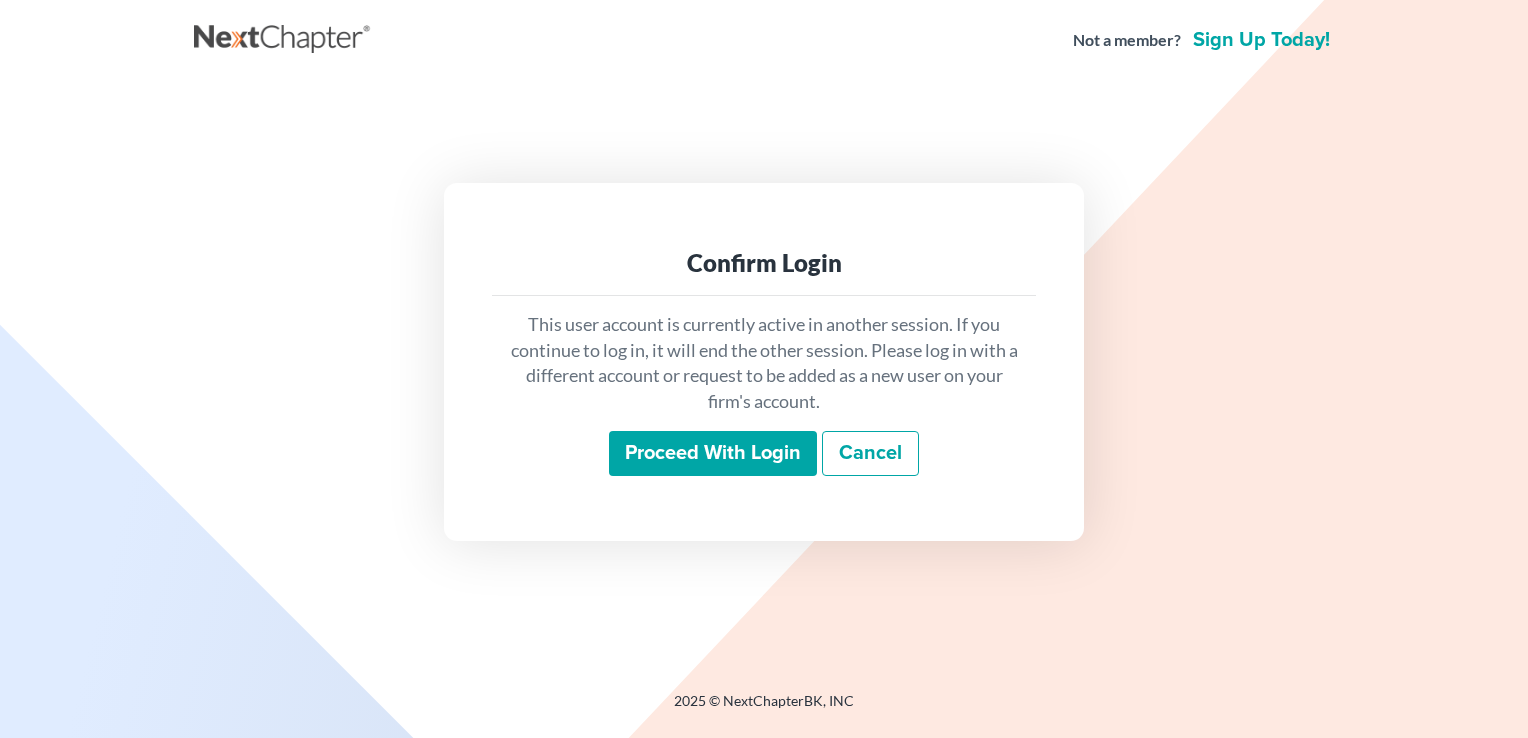 scroll, scrollTop: 0, scrollLeft: 0, axis: both 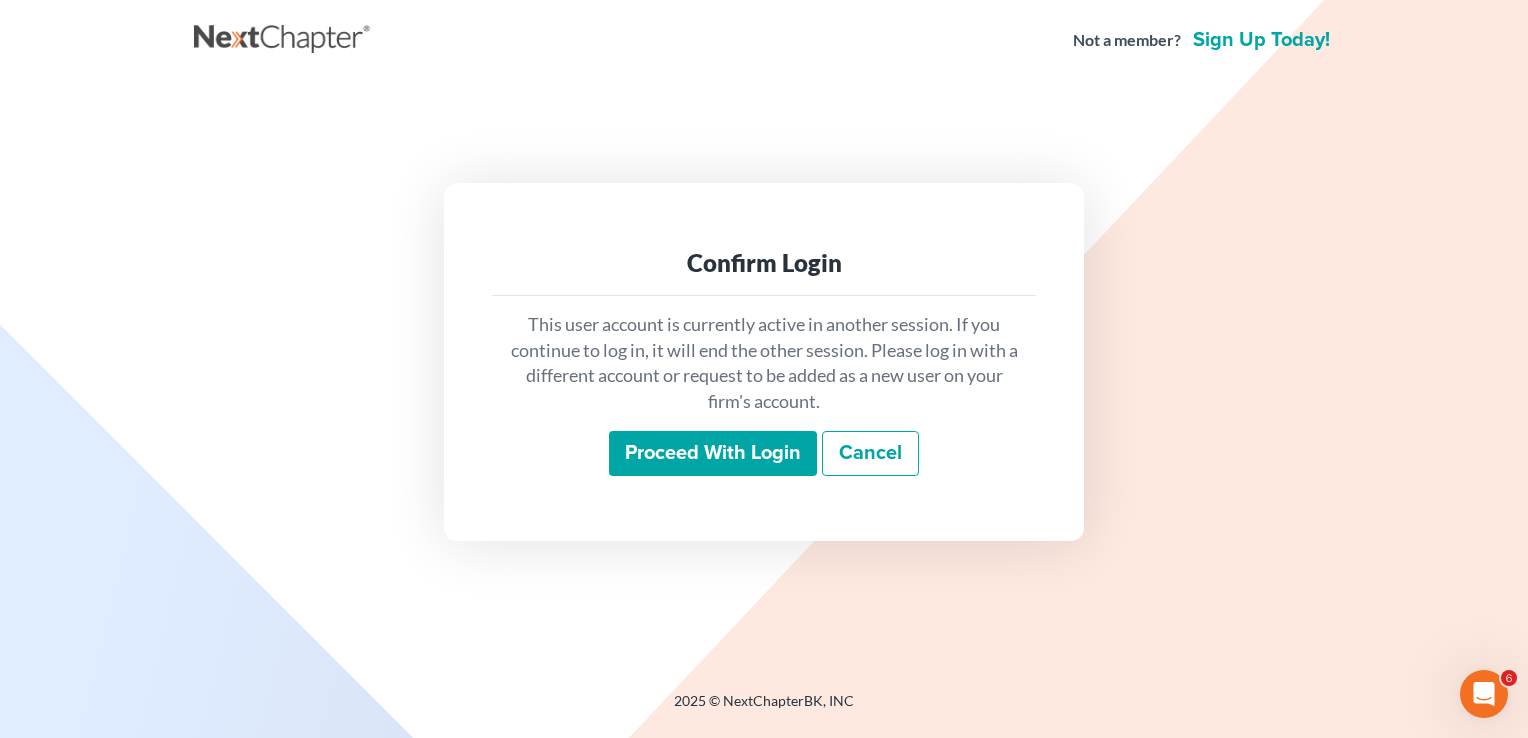 click on "Proceed with login" at bounding box center [713, 454] 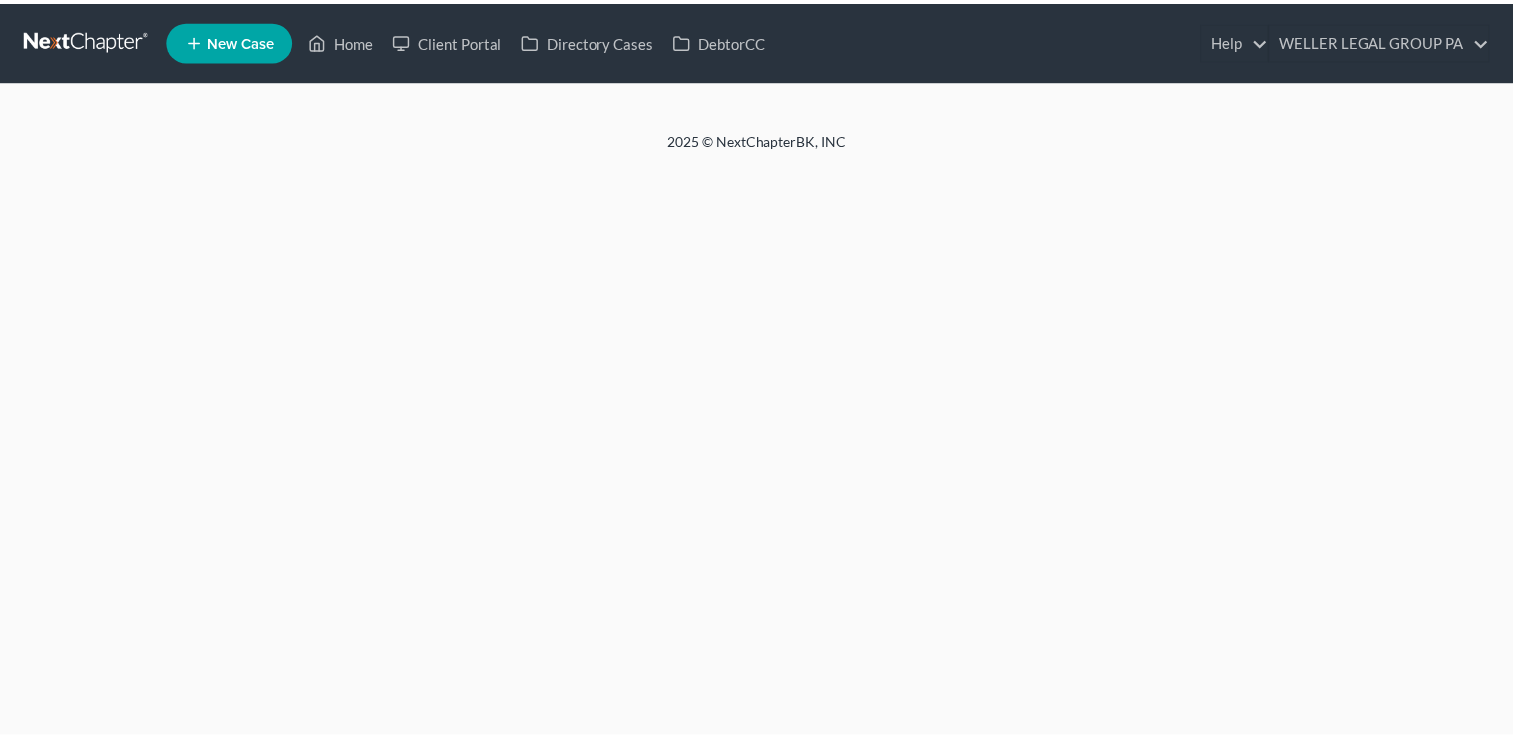 scroll, scrollTop: 0, scrollLeft: 0, axis: both 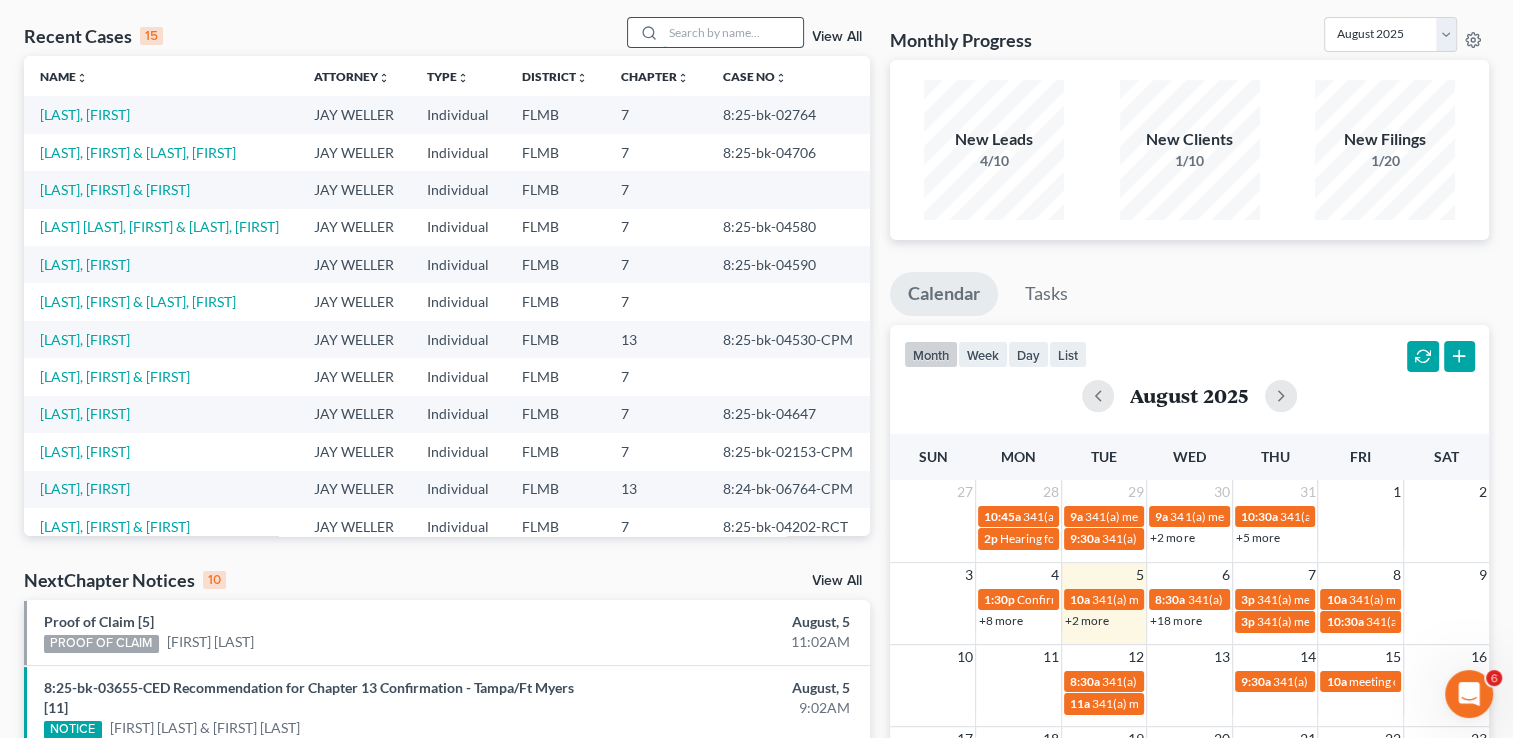 click at bounding box center (733, 32) 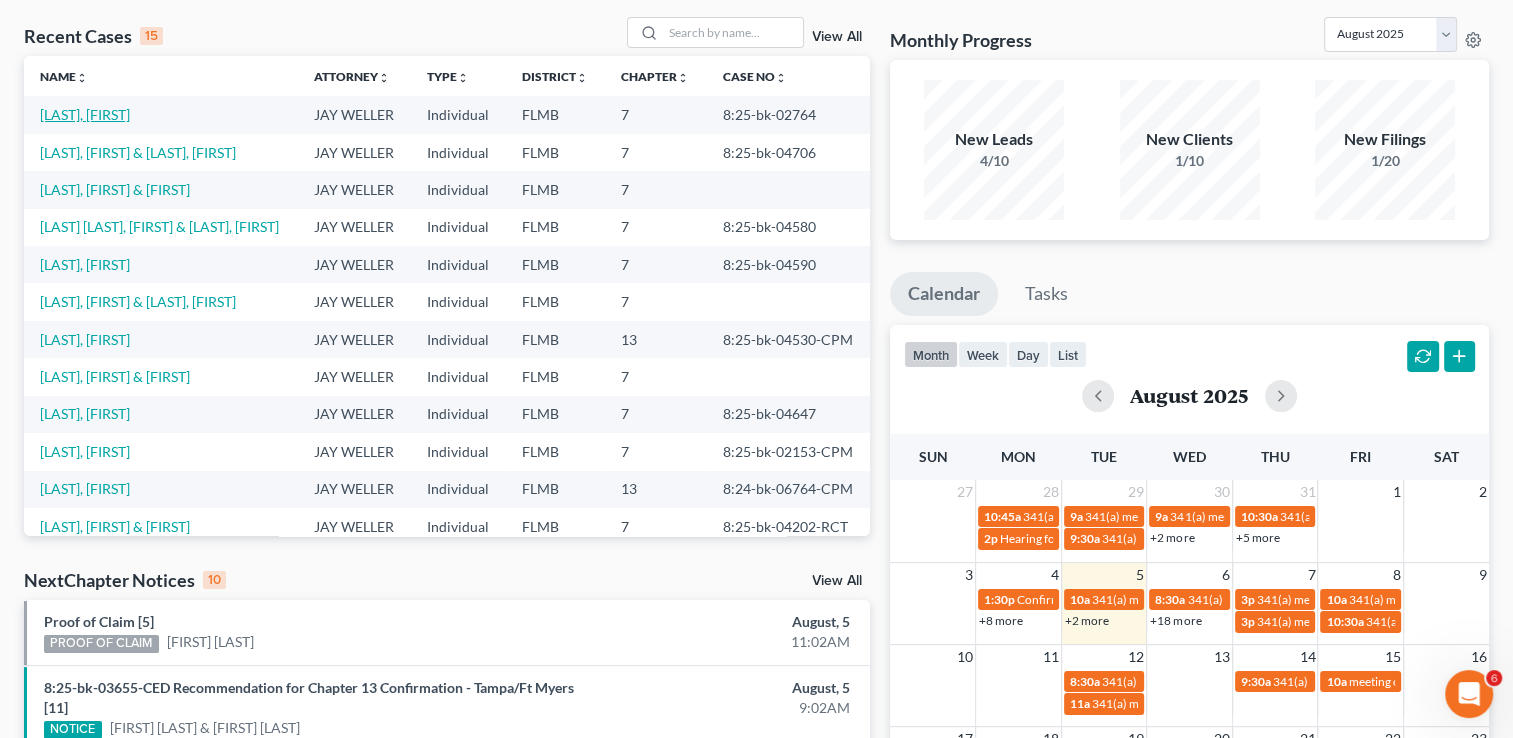 click on "[LAST], [FIRST]" at bounding box center [85, 114] 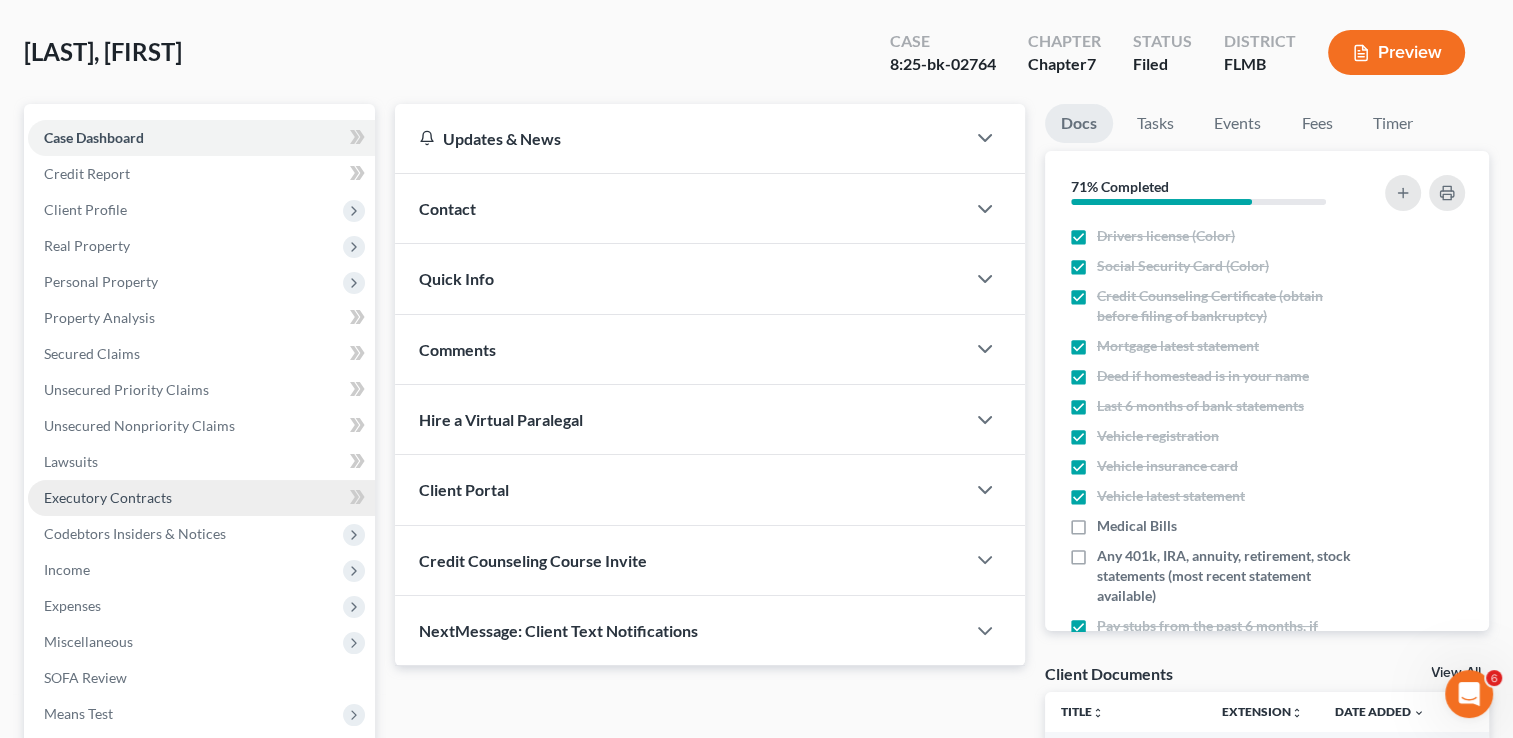 scroll, scrollTop: 548, scrollLeft: 0, axis: vertical 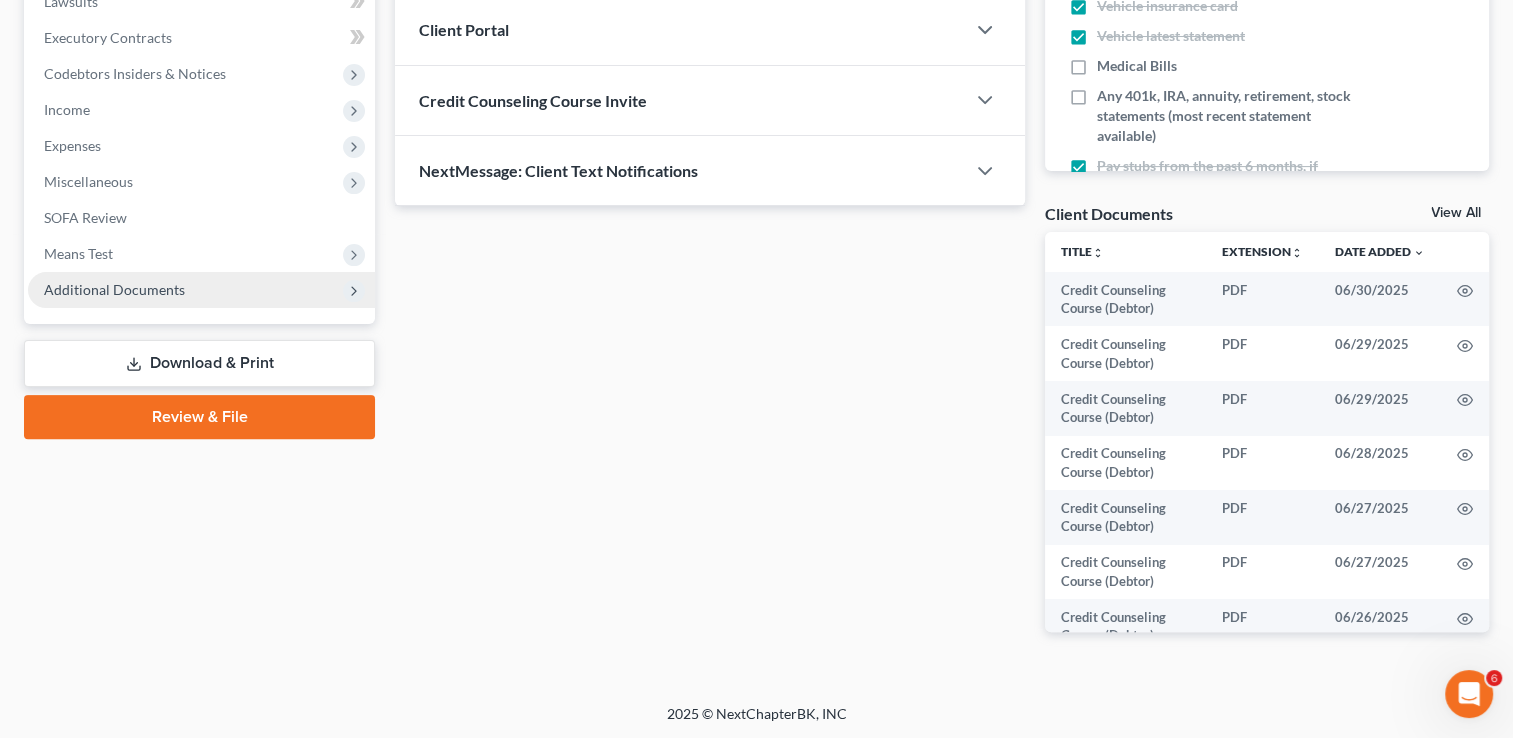 click on "Additional Documents" at bounding box center (114, 289) 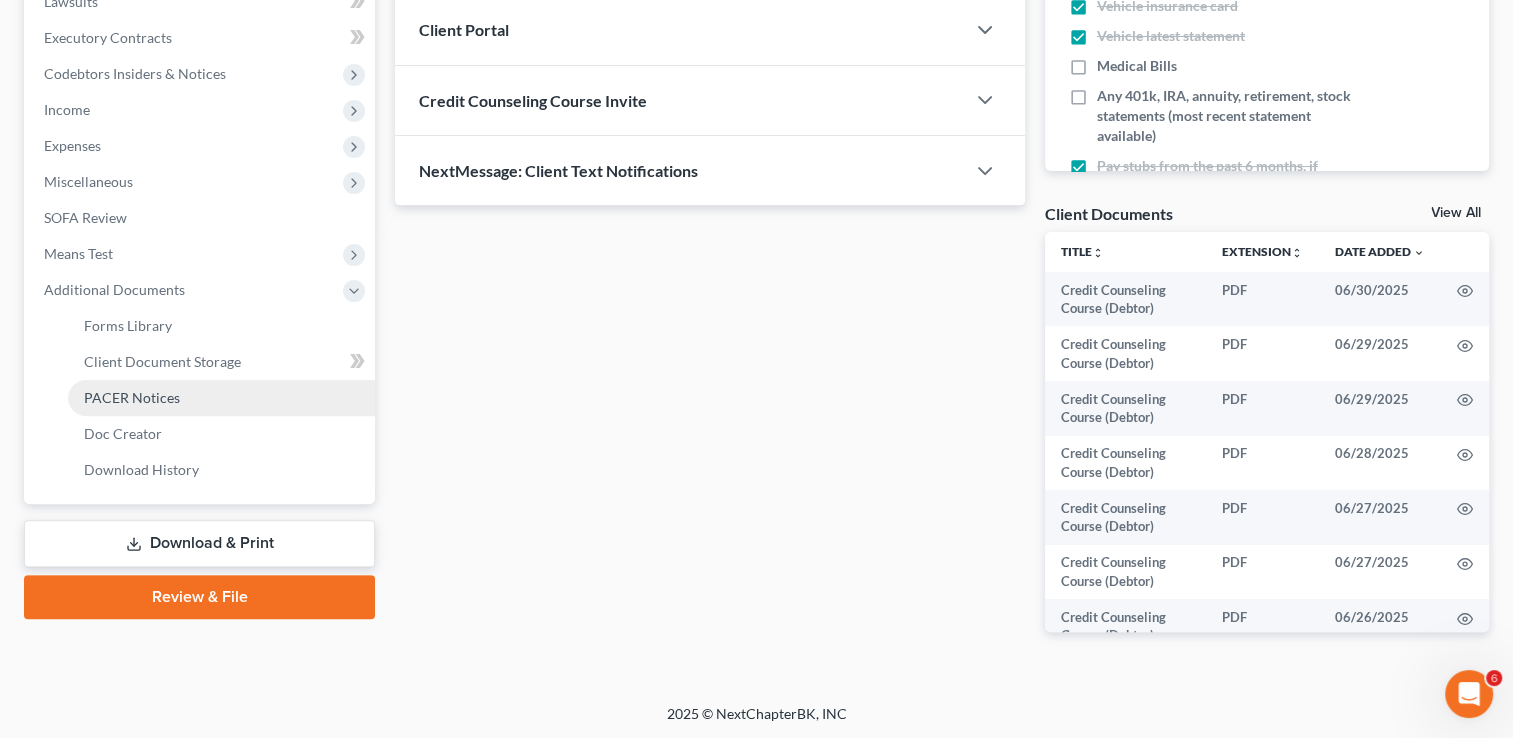 click on "PACER Notices" at bounding box center (221, 398) 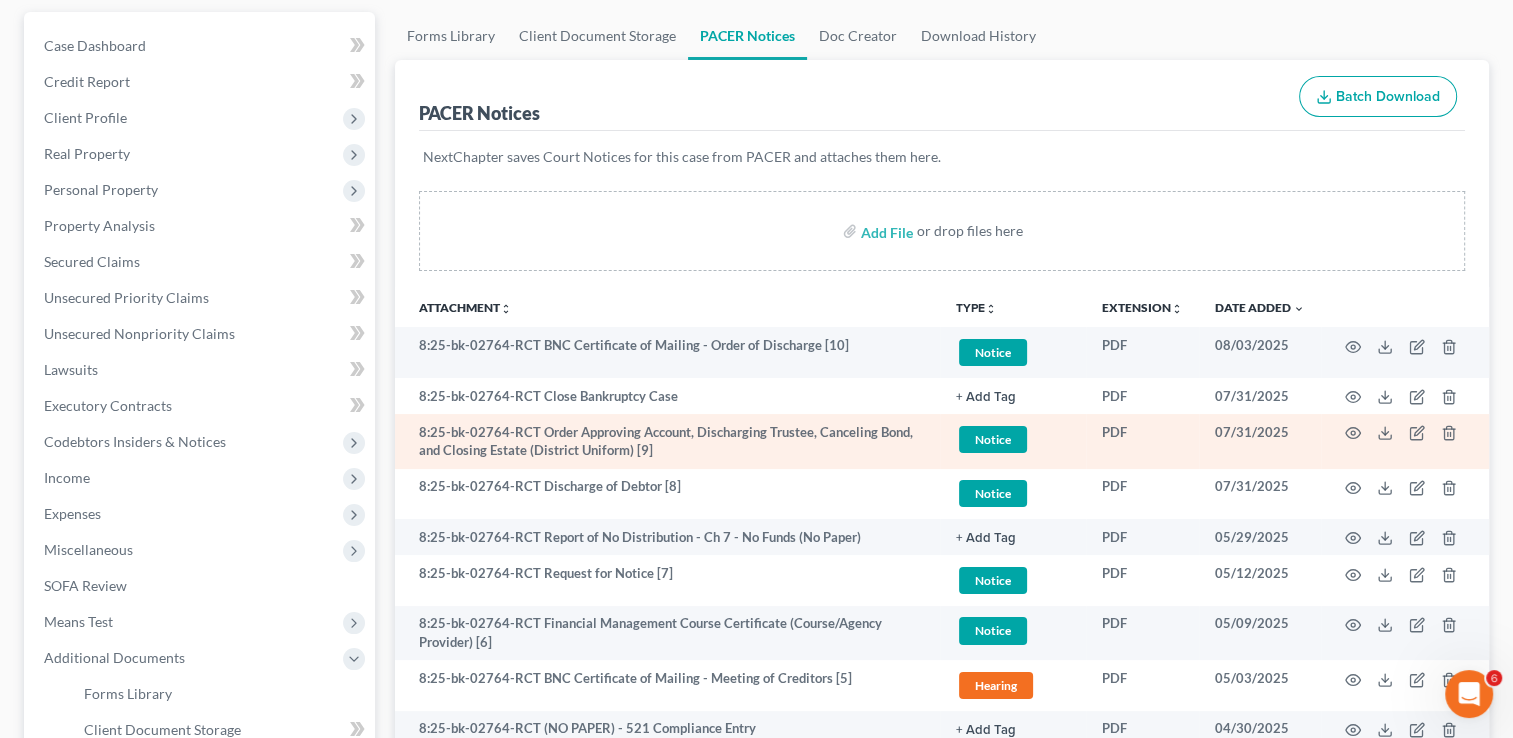 scroll, scrollTop: 186, scrollLeft: 0, axis: vertical 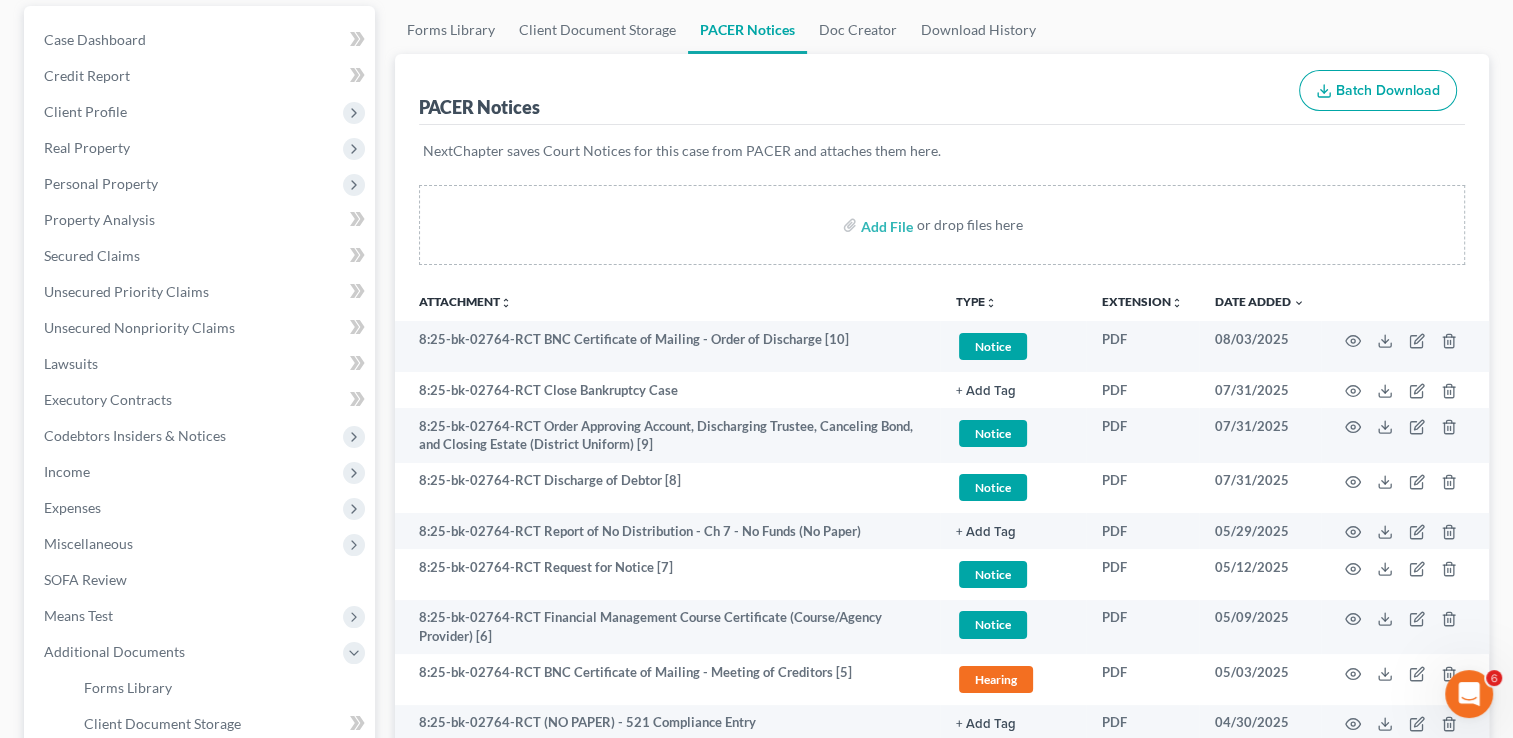 click on "NextChapter saves Court Notices for this case from PACER and attaches them here." at bounding box center (942, 151) 